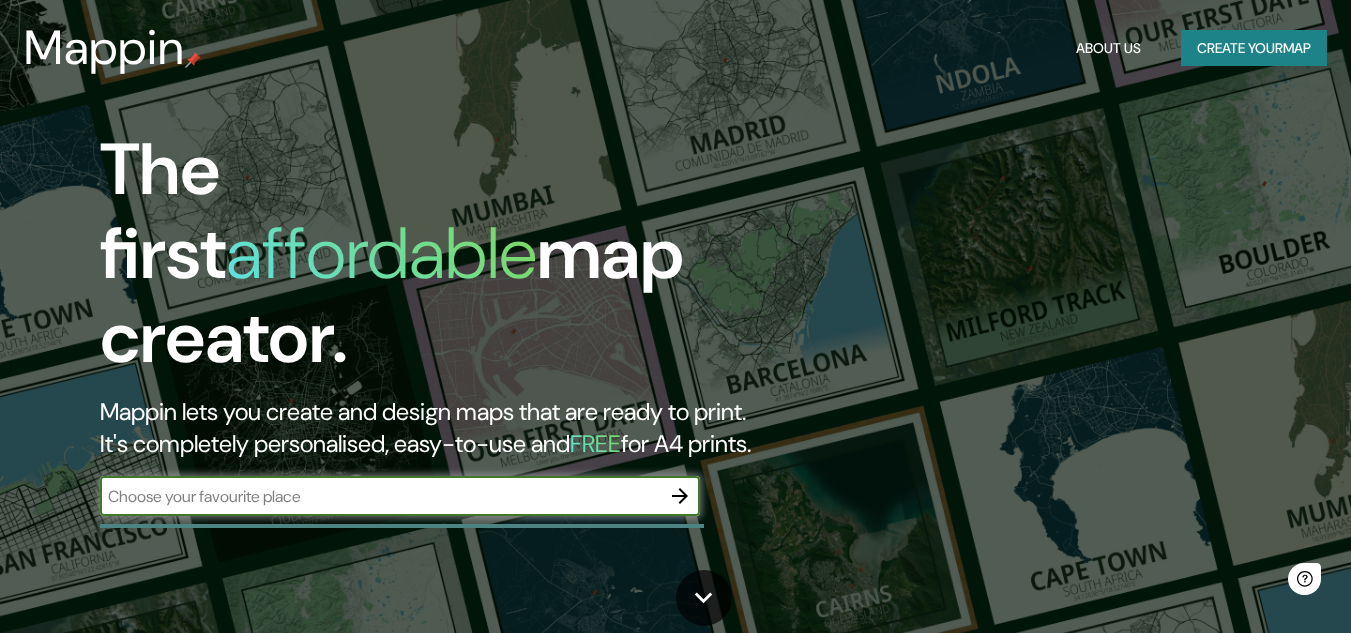 scroll, scrollTop: 0, scrollLeft: 0, axis: both 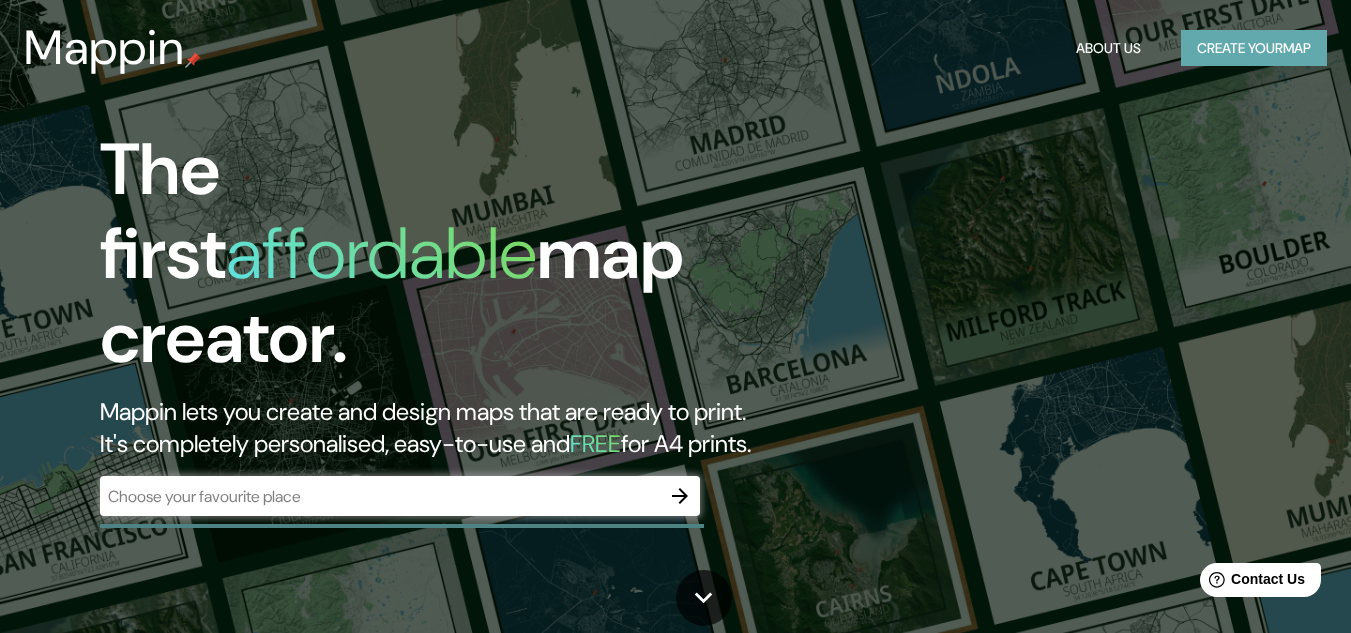 click on "Create your   map" at bounding box center [1254, 48] 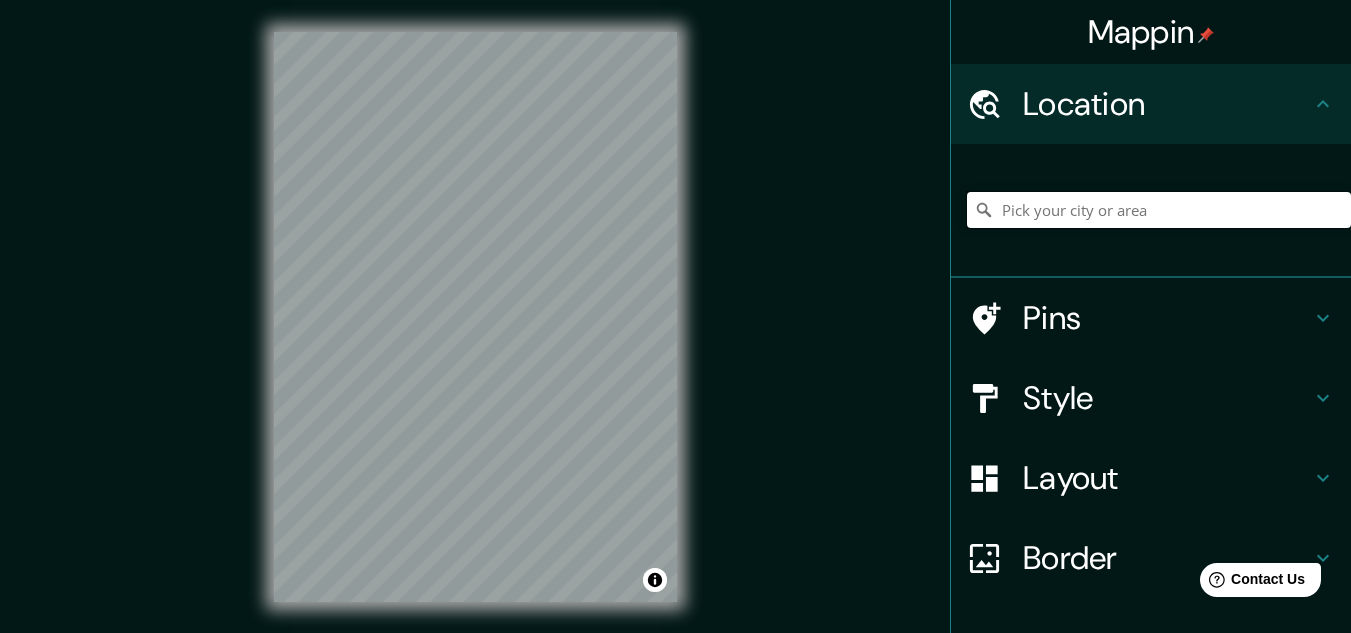 click at bounding box center [1159, 210] 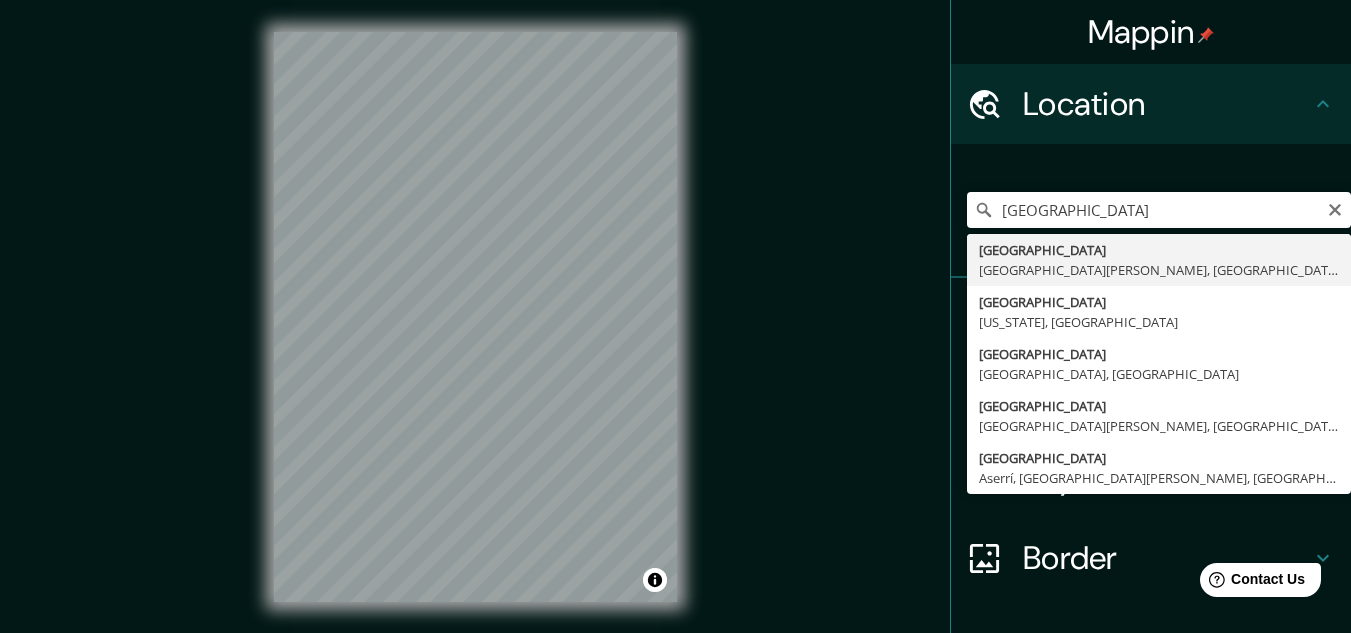 type on "Monterrey, Nuevo León, México" 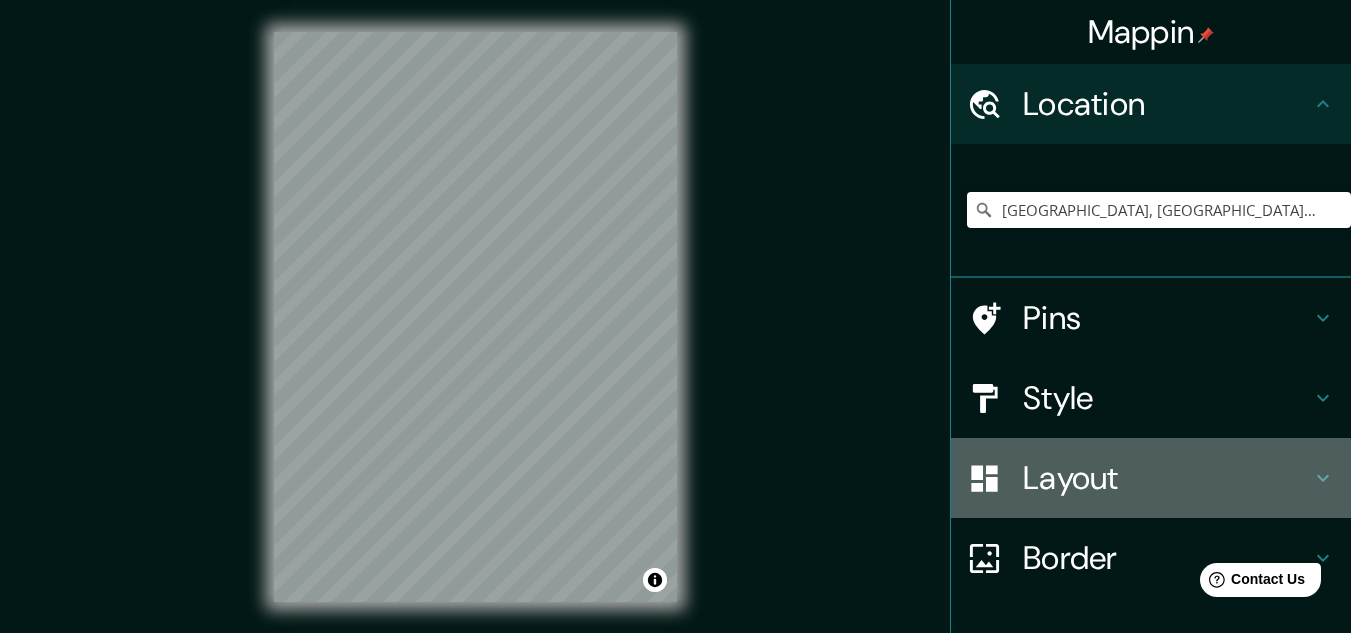 click on "Layout" at bounding box center [1151, 478] 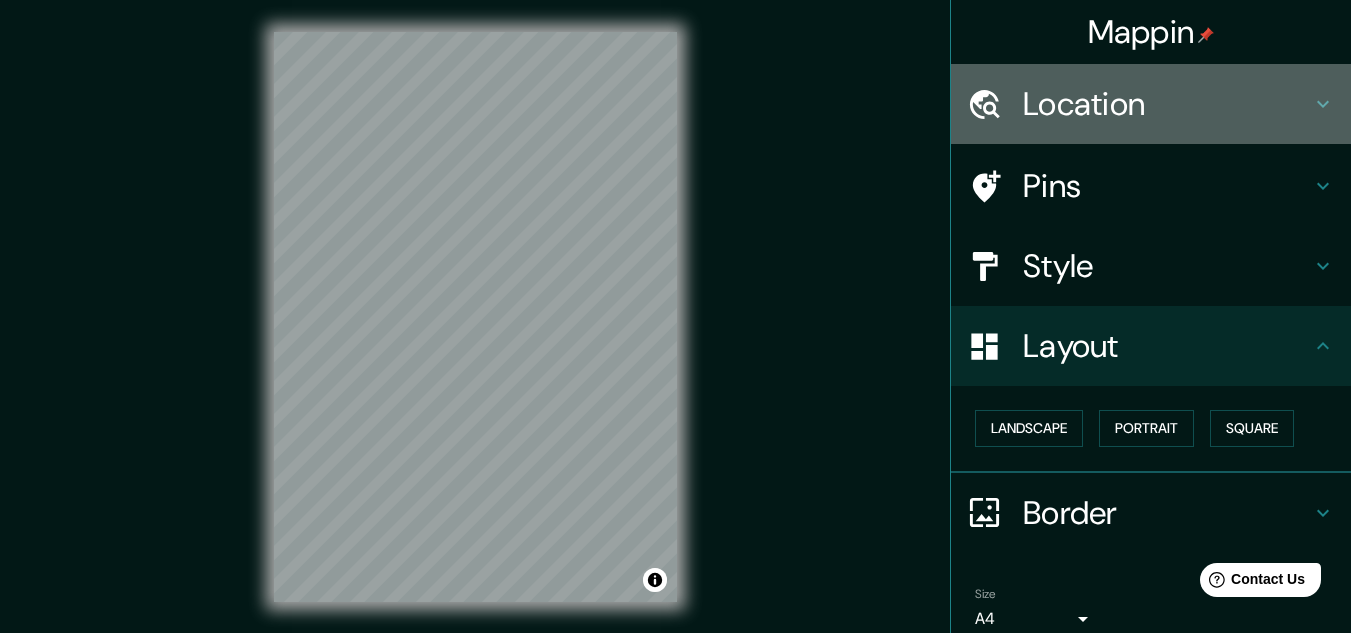 click on "Location" at bounding box center (1167, 104) 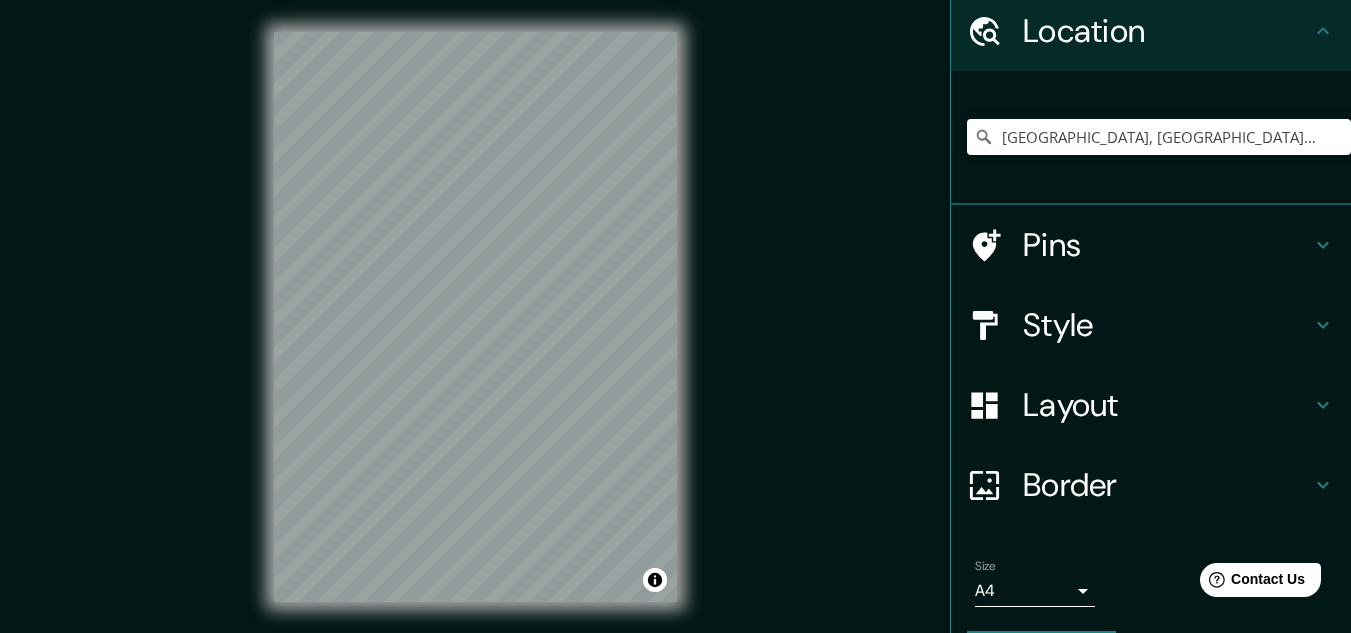 scroll, scrollTop: 132, scrollLeft: 0, axis: vertical 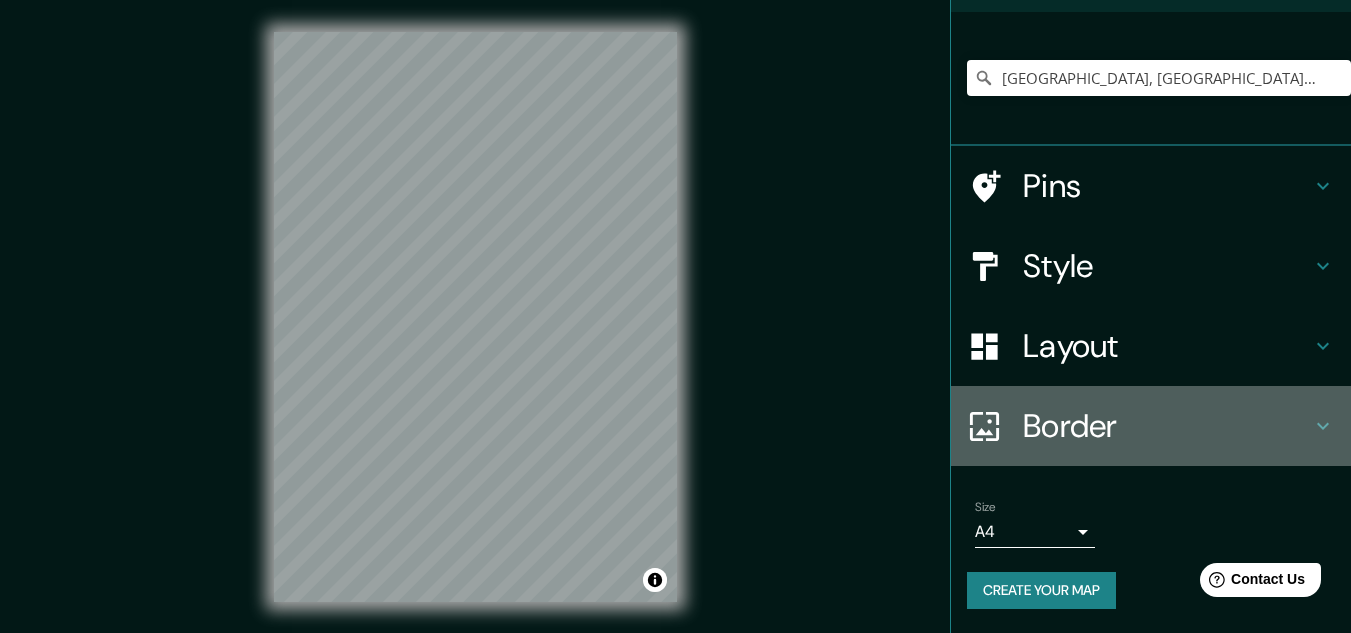 click on "Border" at bounding box center (1167, 426) 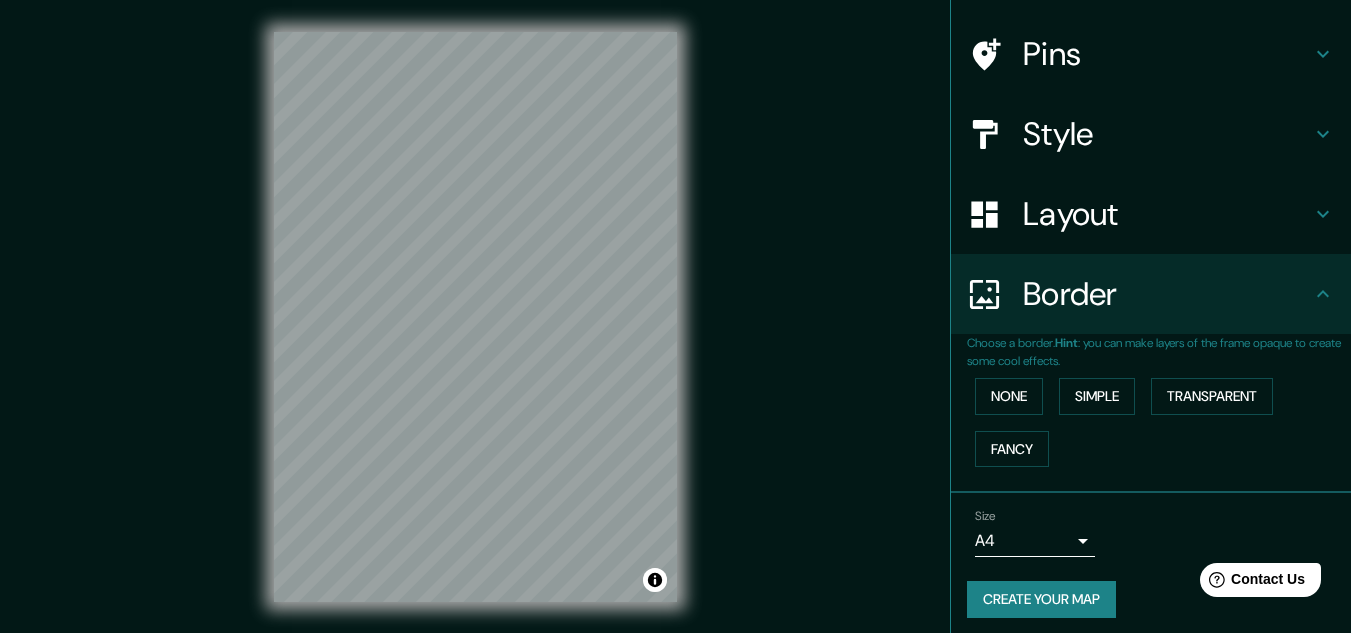 scroll, scrollTop: 141, scrollLeft: 0, axis: vertical 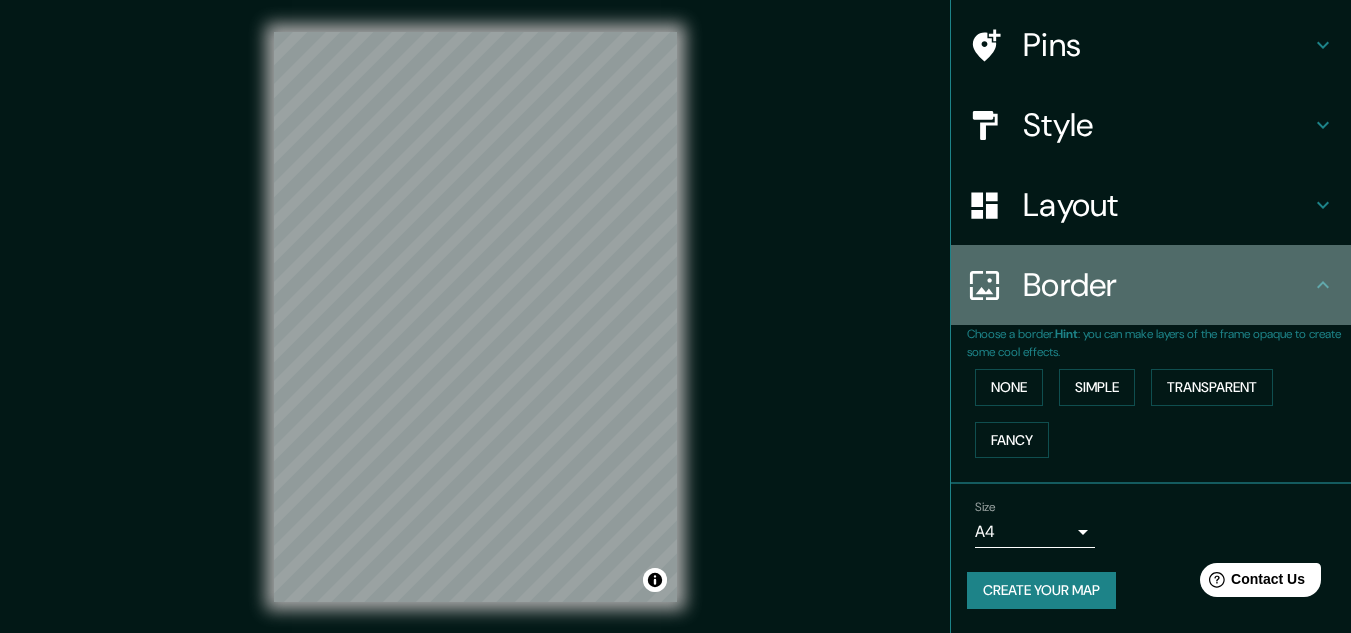 click on "Border" at bounding box center [1167, 285] 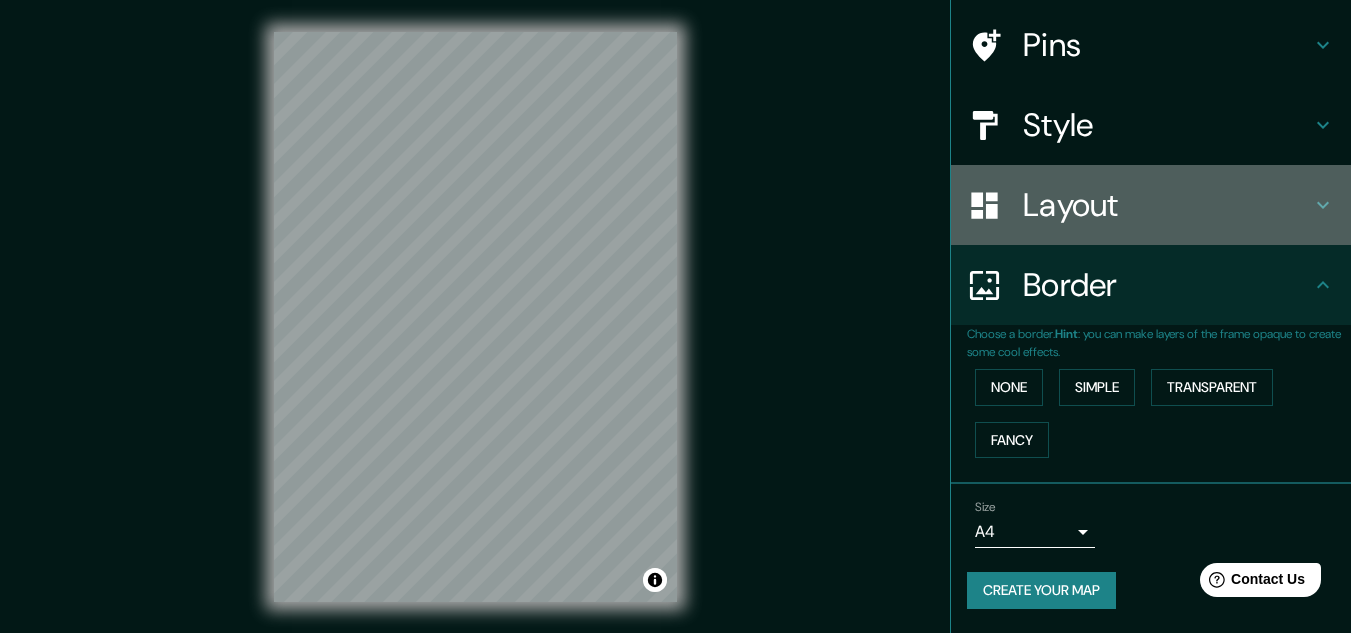 click on "Layout" at bounding box center (1167, 205) 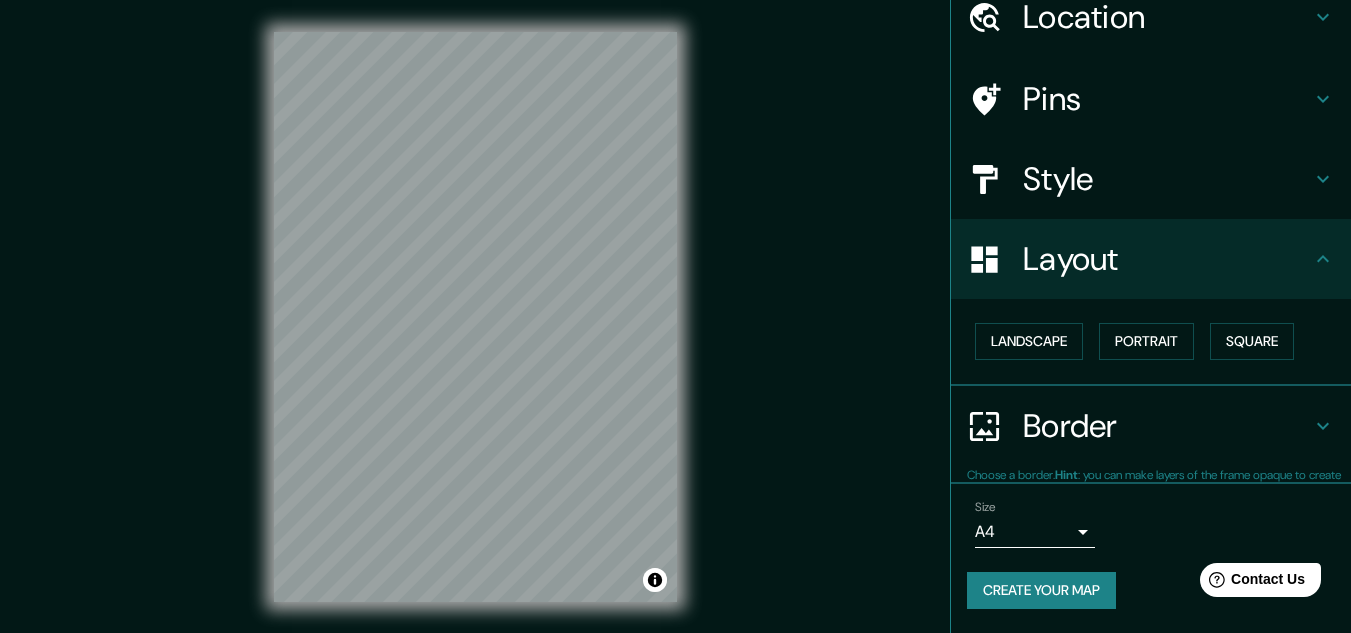 scroll, scrollTop: 86, scrollLeft: 0, axis: vertical 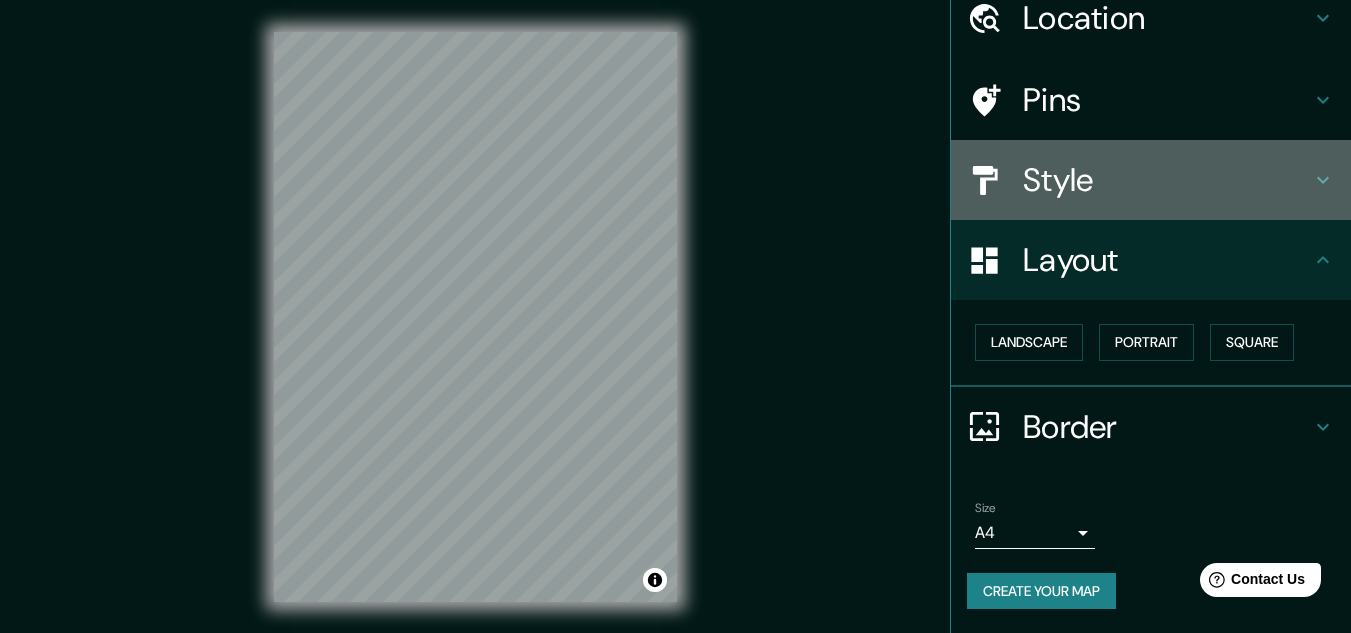 click on "Style" at bounding box center [1151, 180] 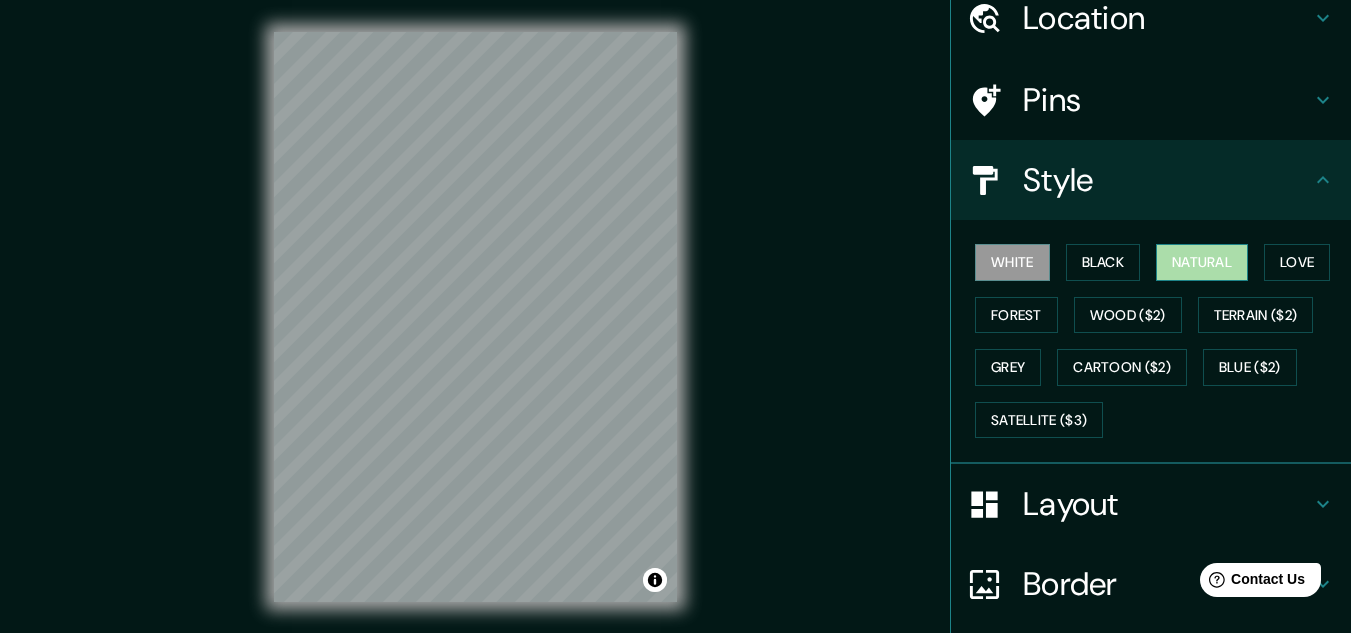 click on "Natural" at bounding box center [1202, 262] 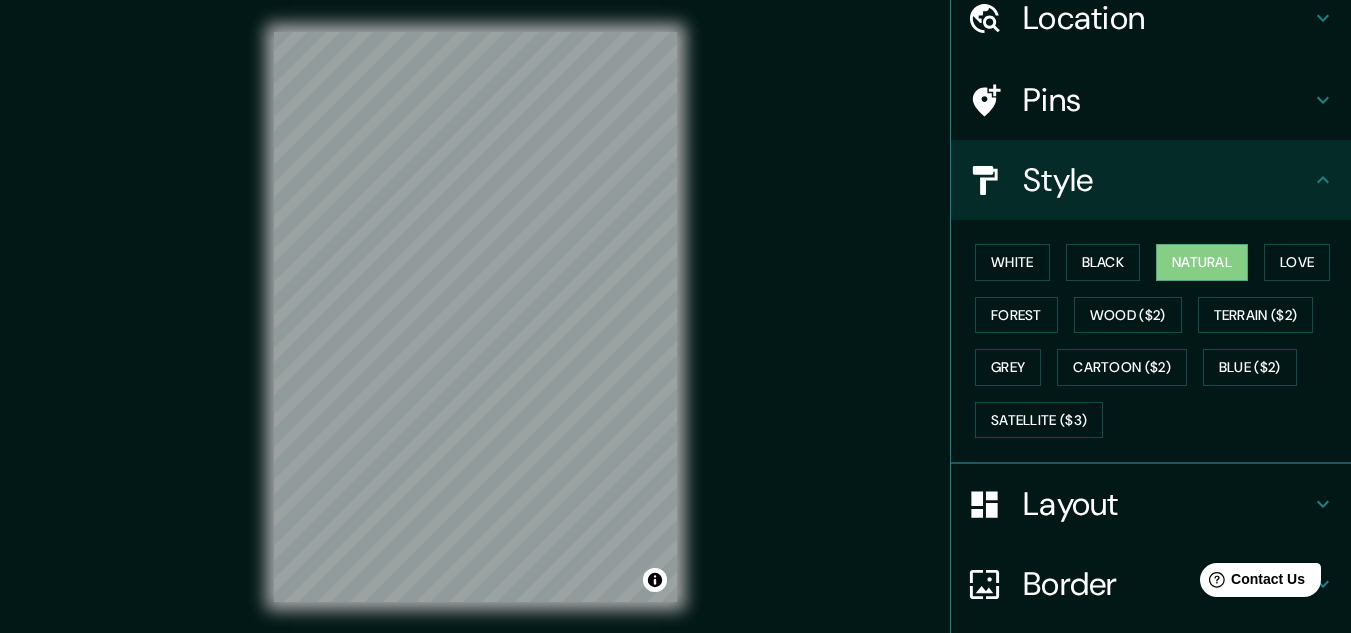 click on "Pins" at bounding box center [1167, 100] 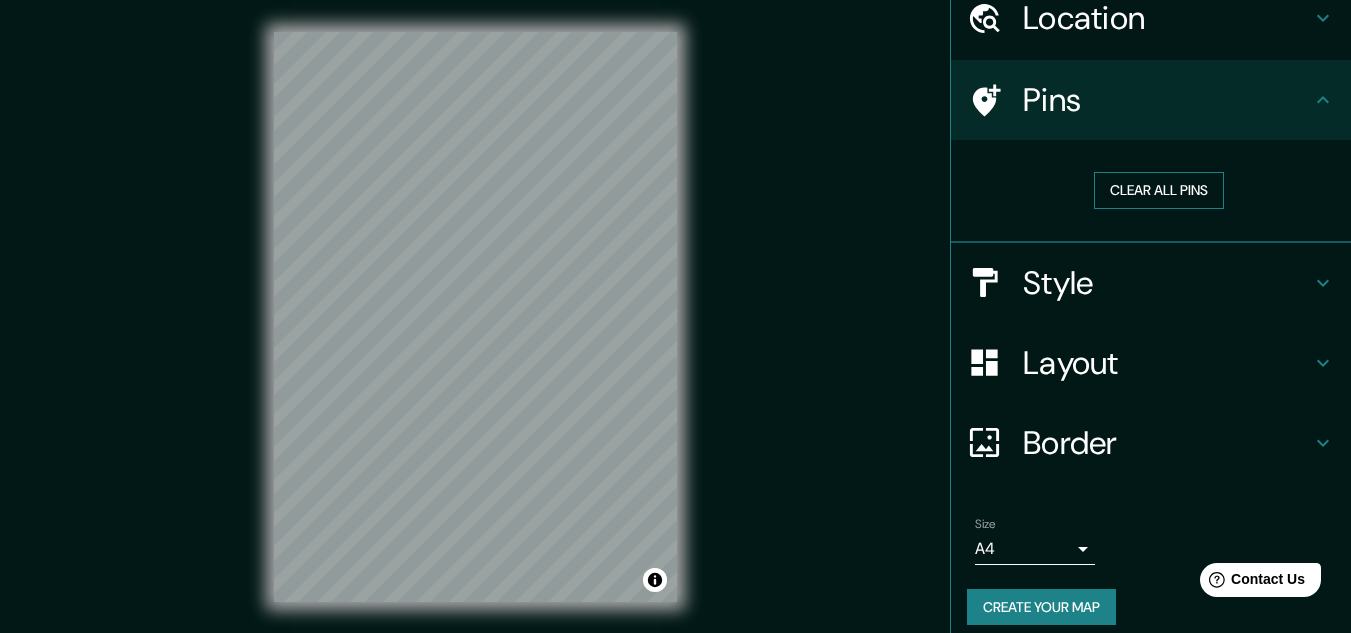 click on "Clear all pins" at bounding box center [1159, 190] 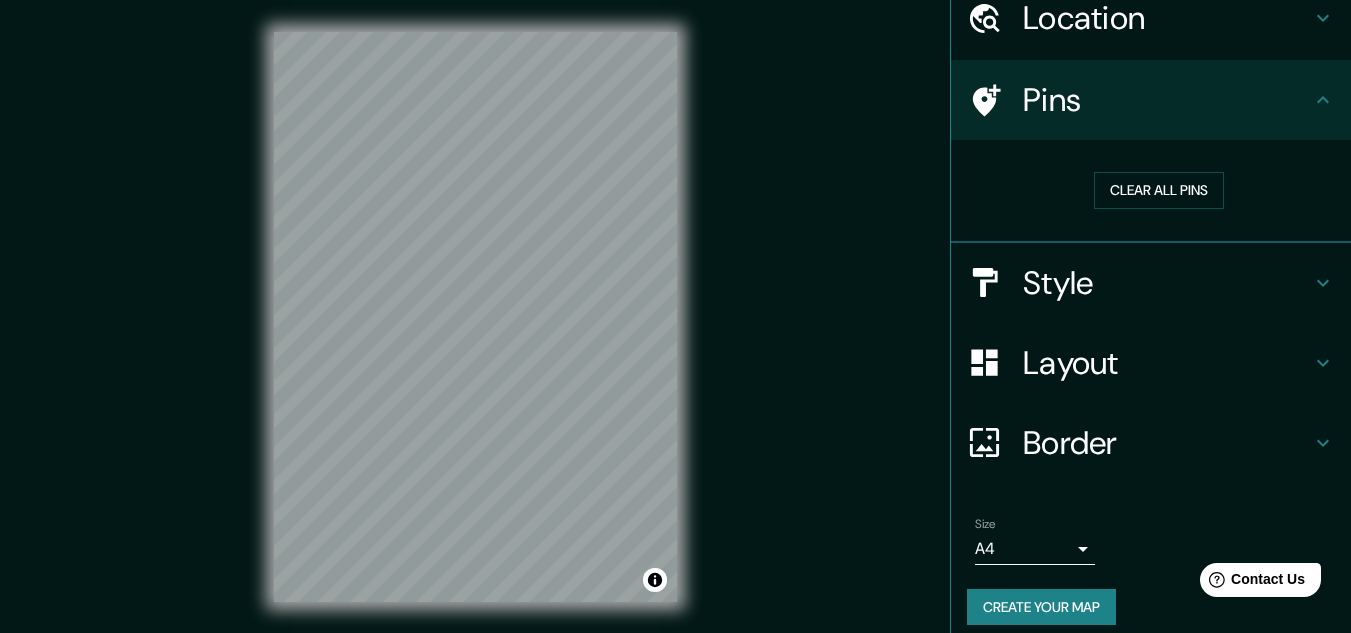 click on "Pins" at bounding box center [1167, 100] 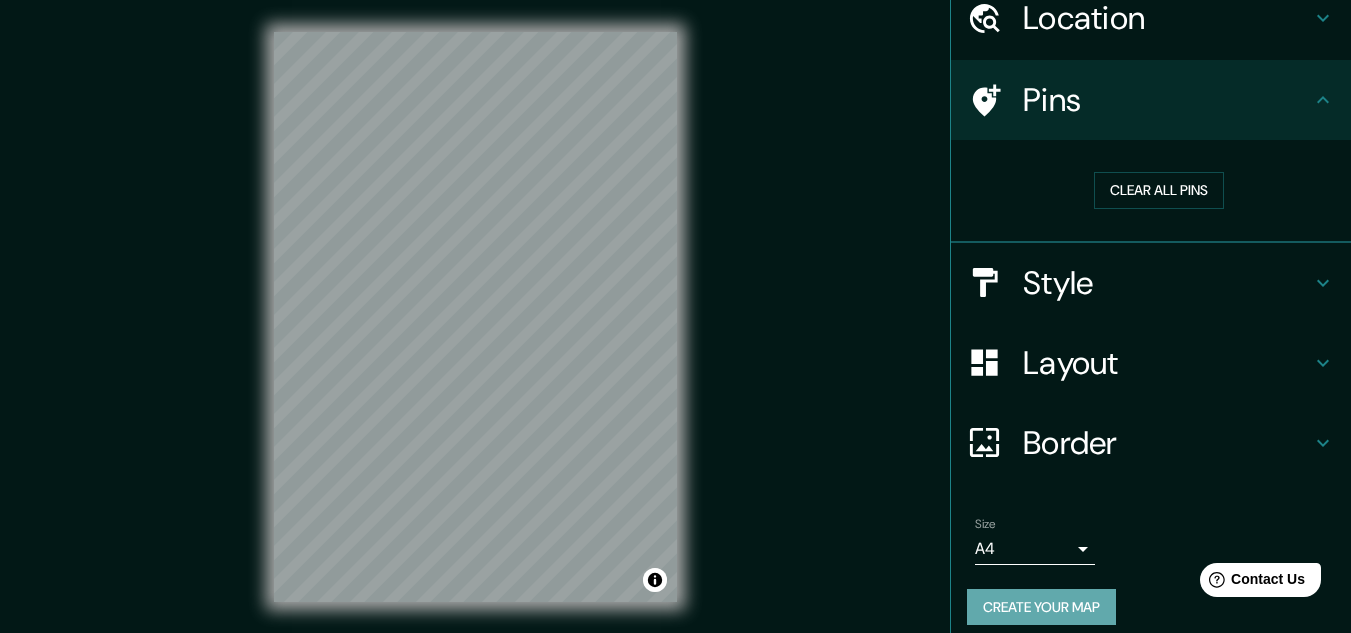 click on "Create your map" at bounding box center (1041, 607) 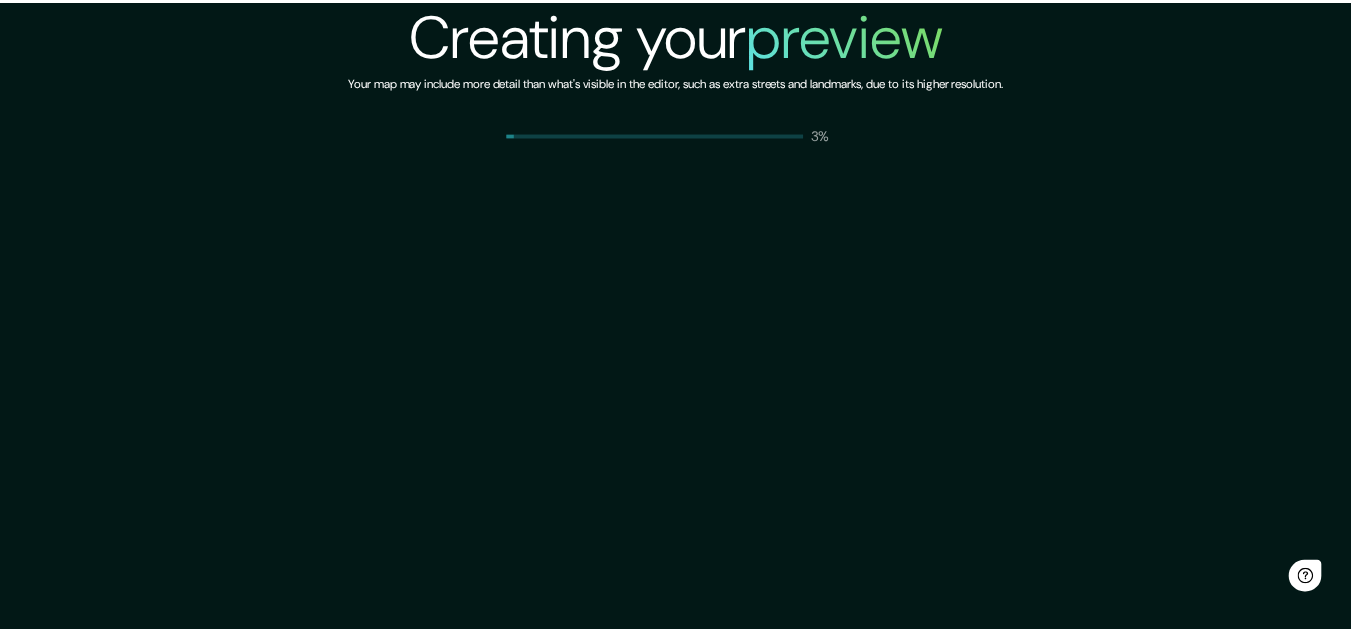 scroll, scrollTop: 0, scrollLeft: 0, axis: both 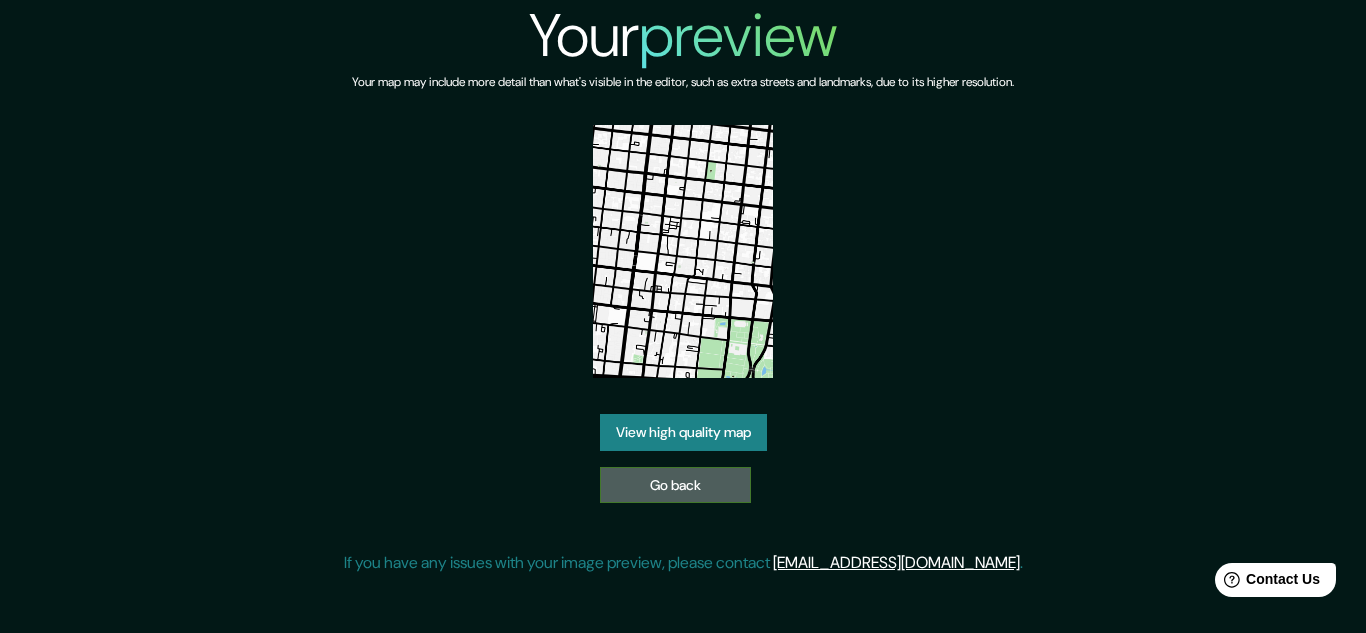 click on "Go back" at bounding box center [675, 485] 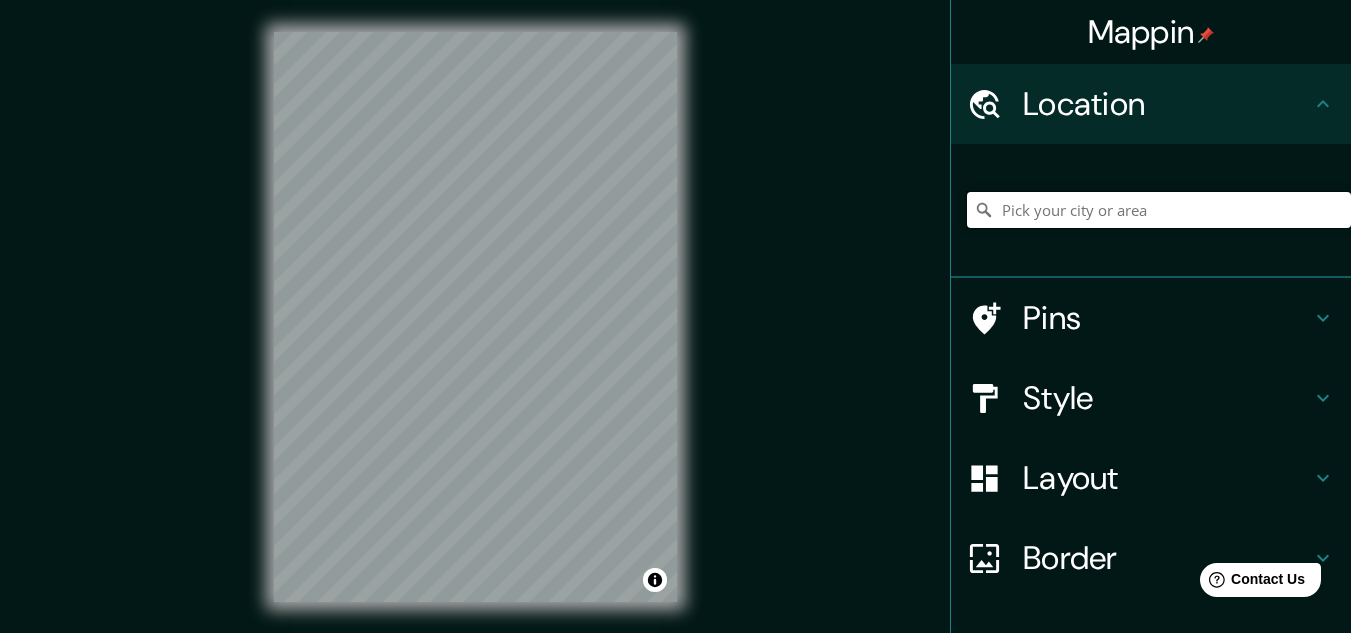 click at bounding box center (1159, 210) 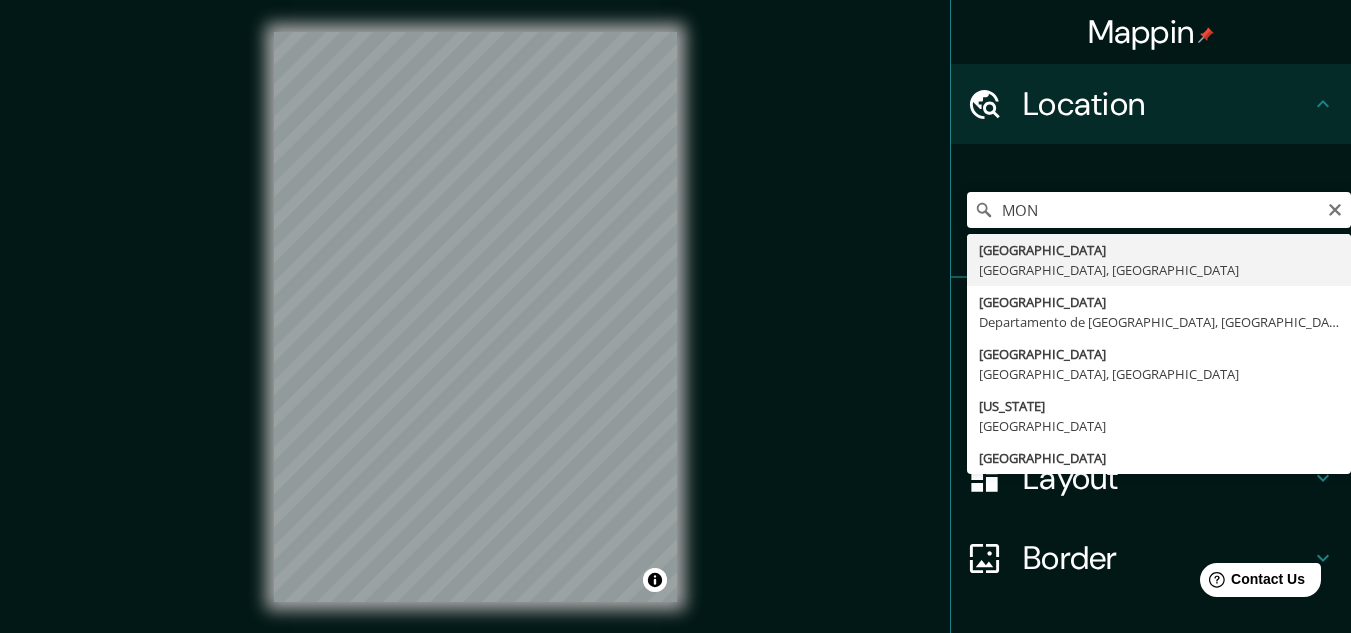 type on "Monterrey, Nuevo León, México" 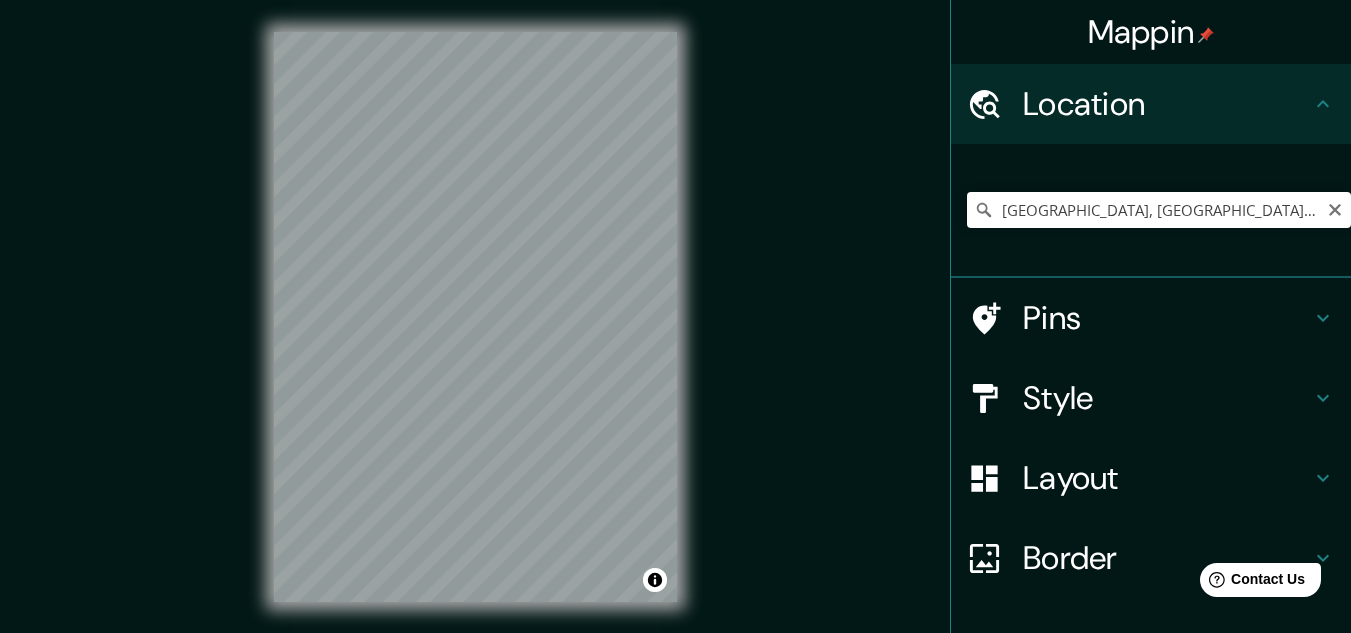 click on "Monterrey, Nuevo León, México" at bounding box center (1151, 211) 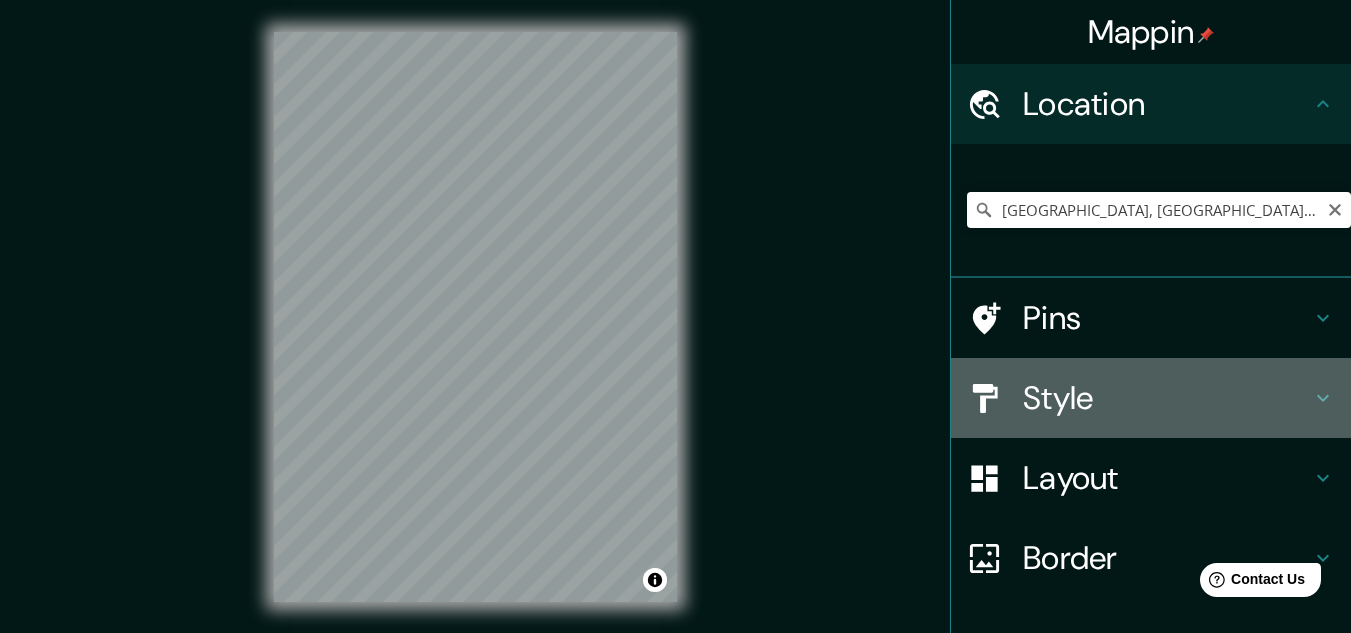 click on "Style" at bounding box center (1167, 398) 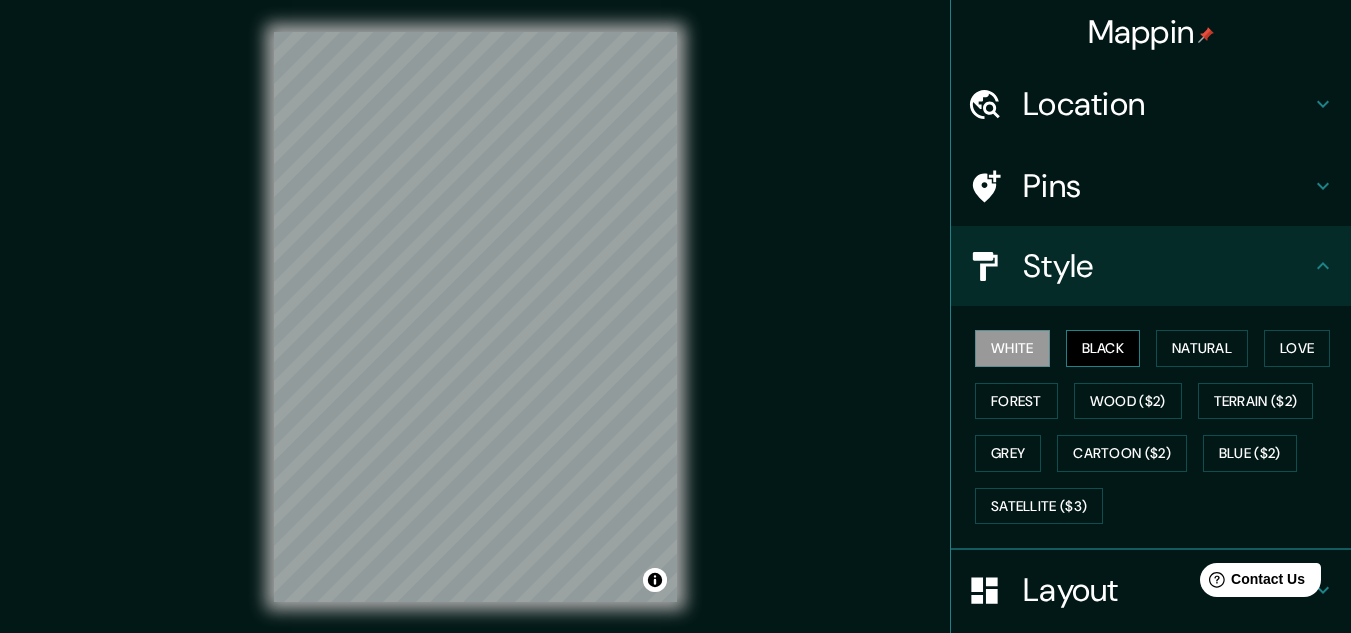 click on "Black" at bounding box center [1103, 348] 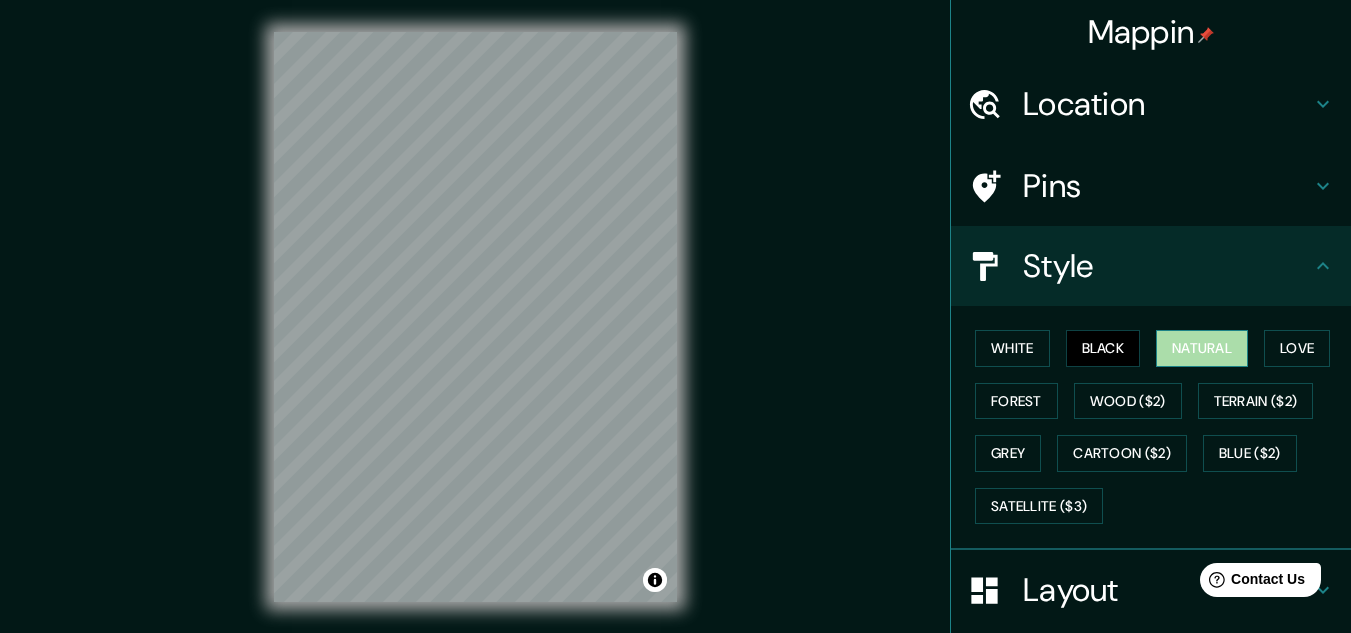 click on "Natural" at bounding box center [1202, 348] 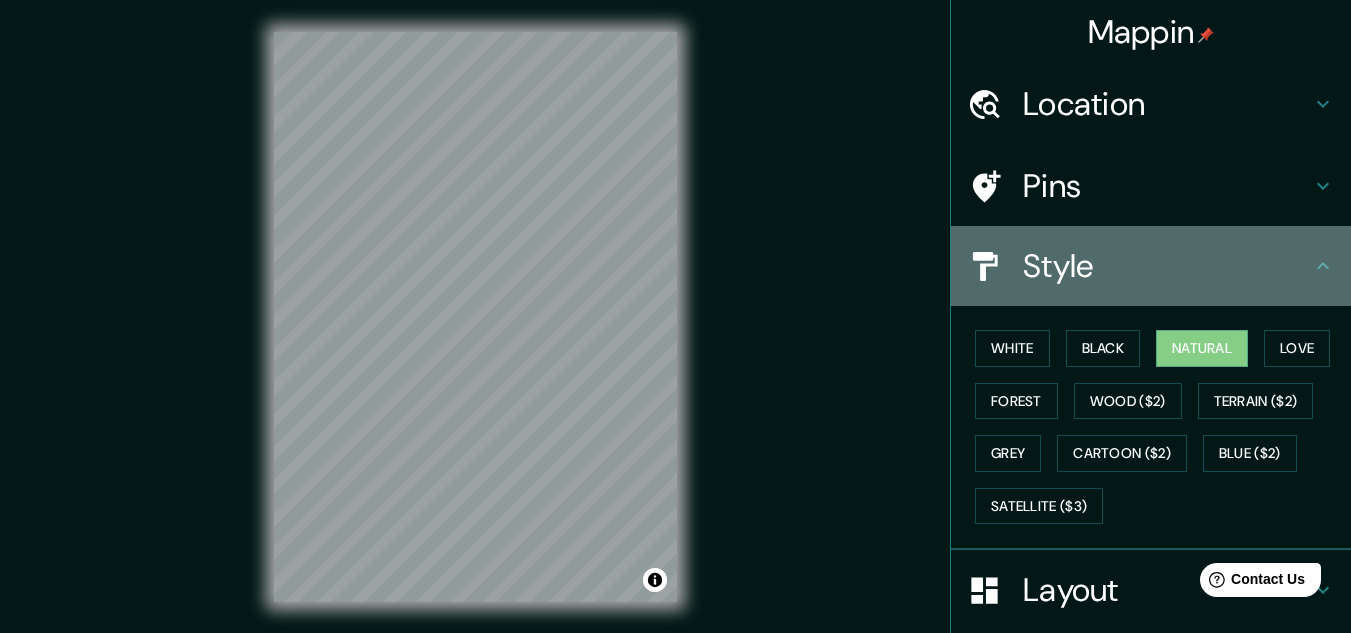 click on "Style" at bounding box center (1167, 266) 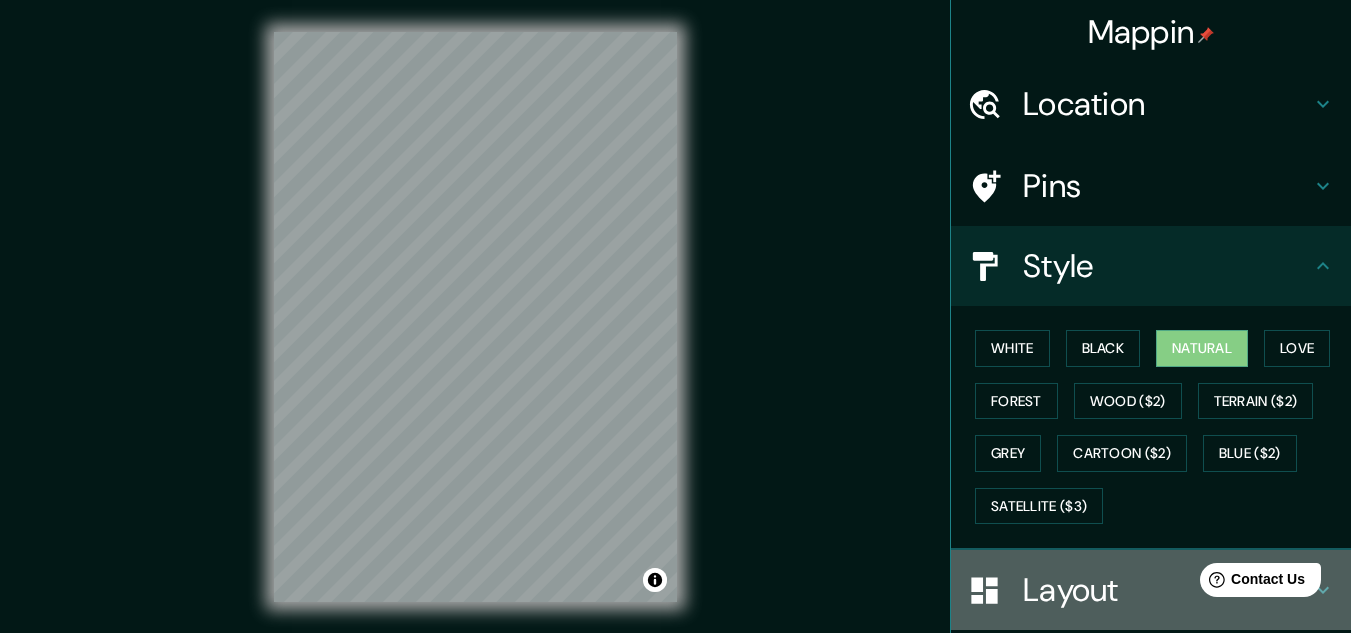 click on "Layout" at bounding box center (1167, 590) 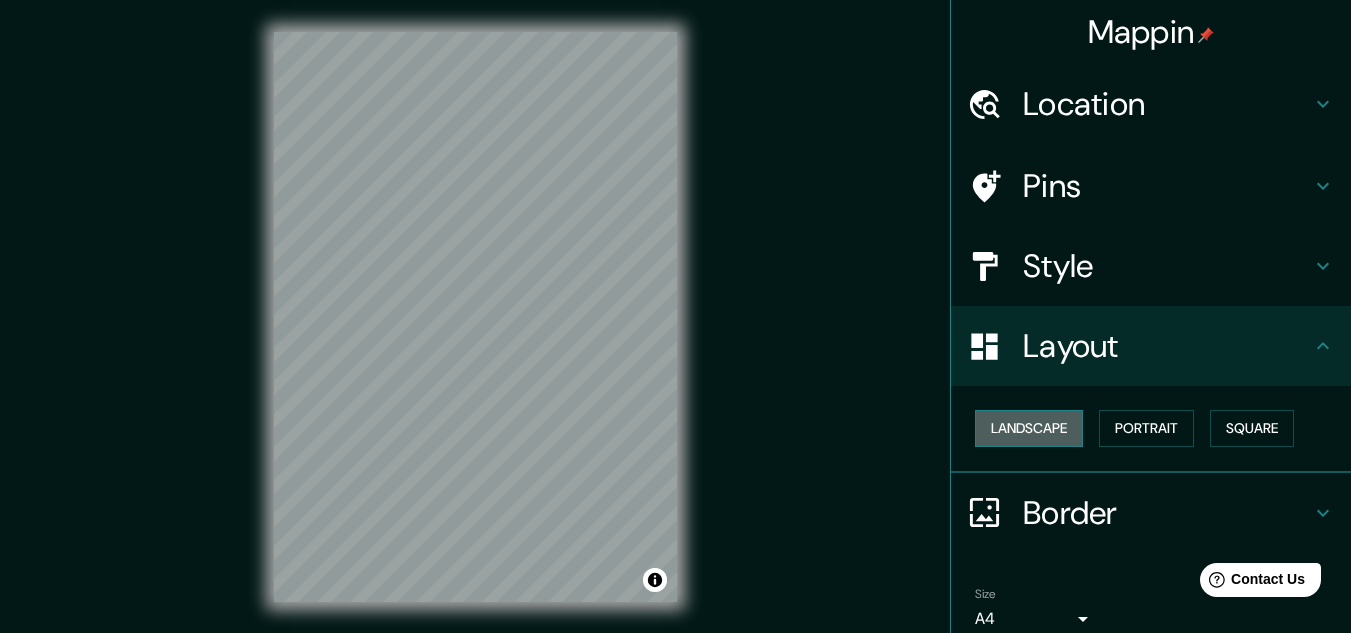 click on "Landscape" at bounding box center [1029, 428] 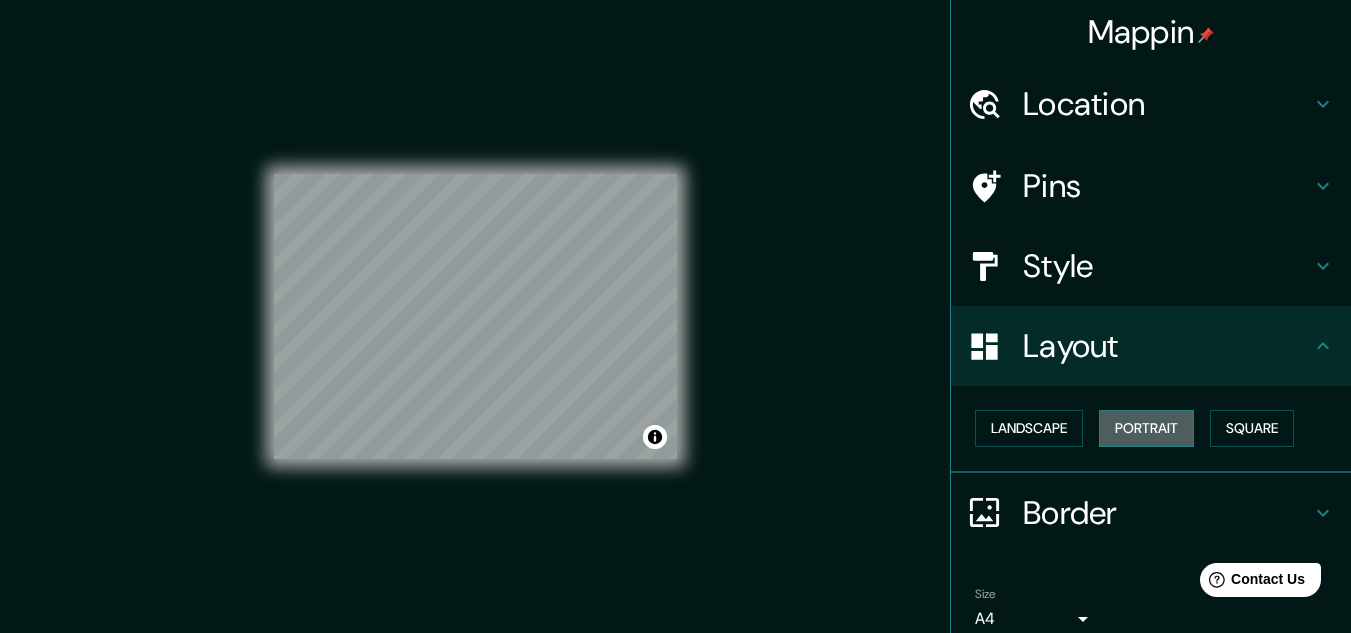 click on "Portrait" at bounding box center [1146, 428] 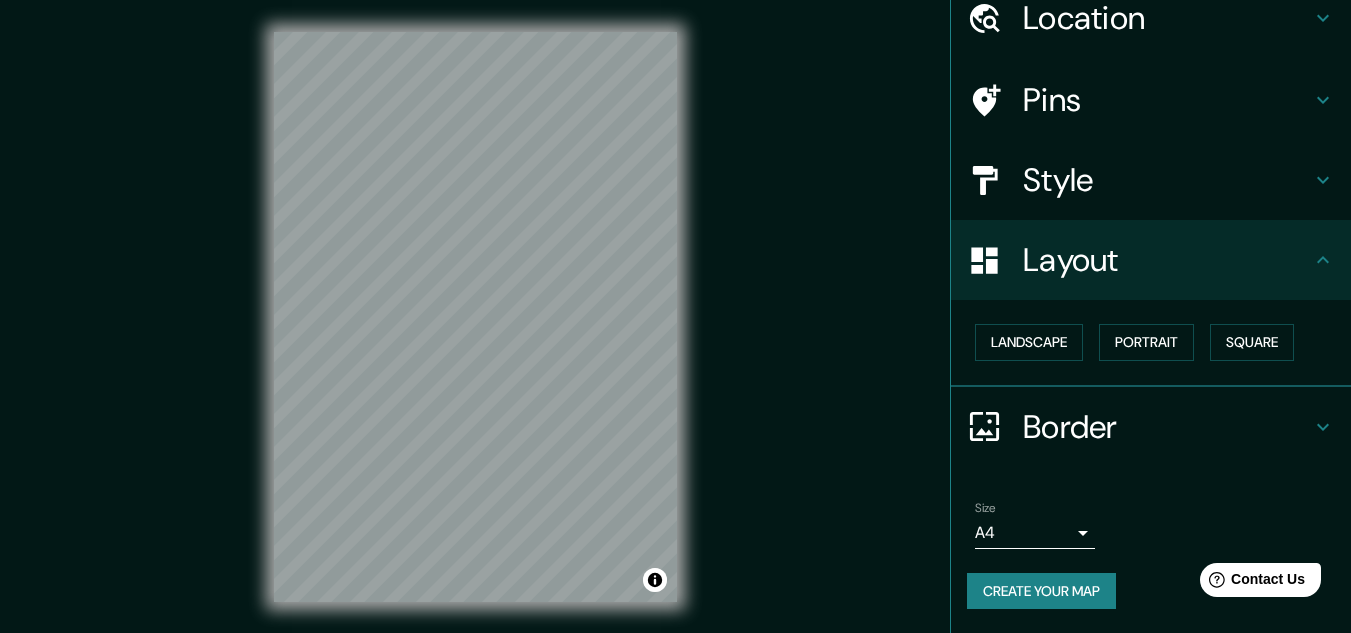 scroll, scrollTop: 0, scrollLeft: 0, axis: both 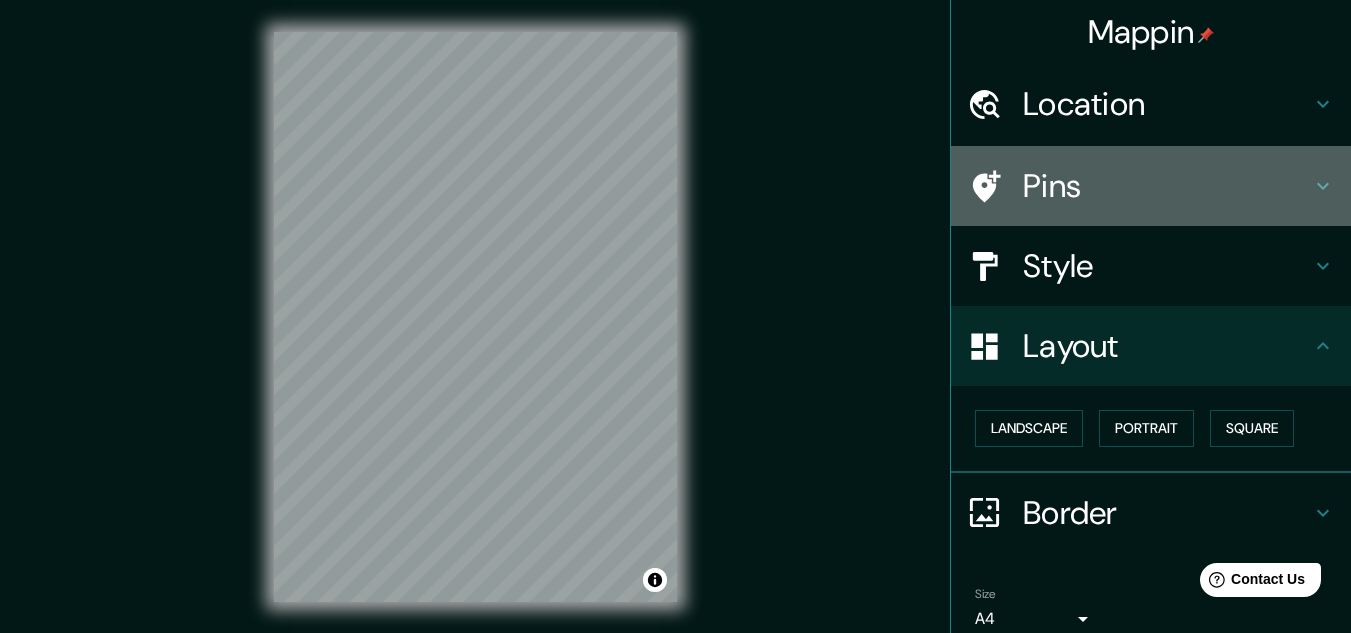 click on "Pins" at bounding box center (1167, 186) 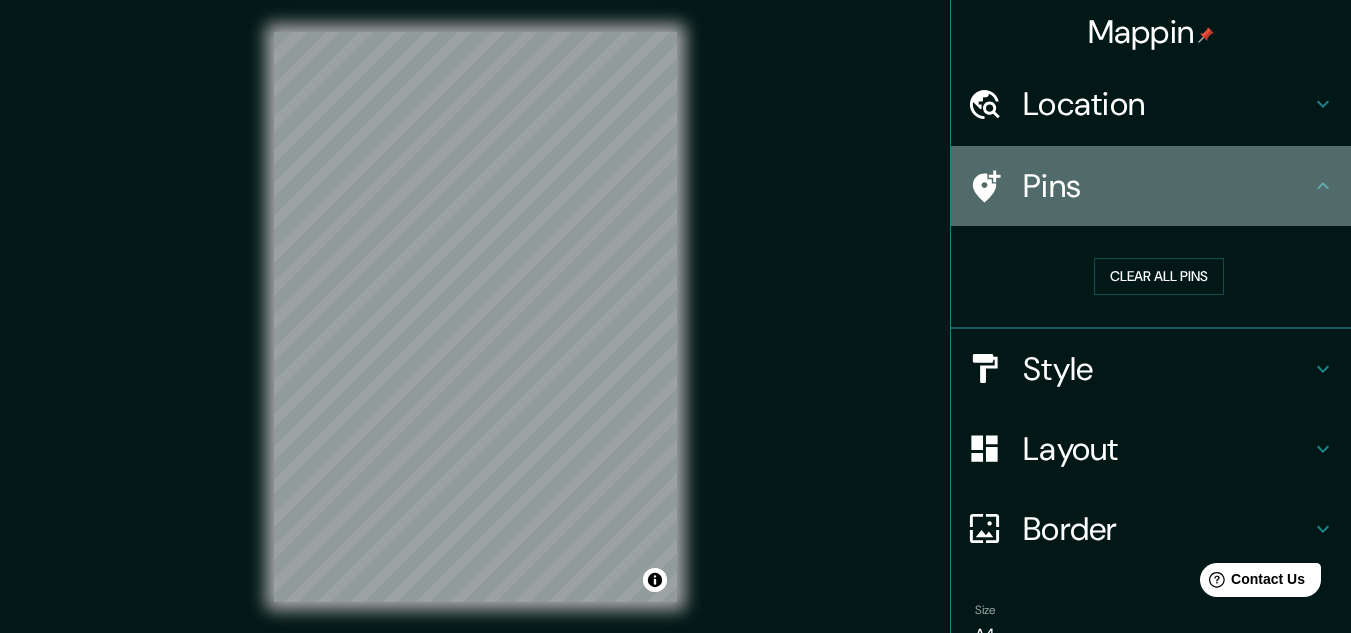 click on "Pins" at bounding box center [1167, 186] 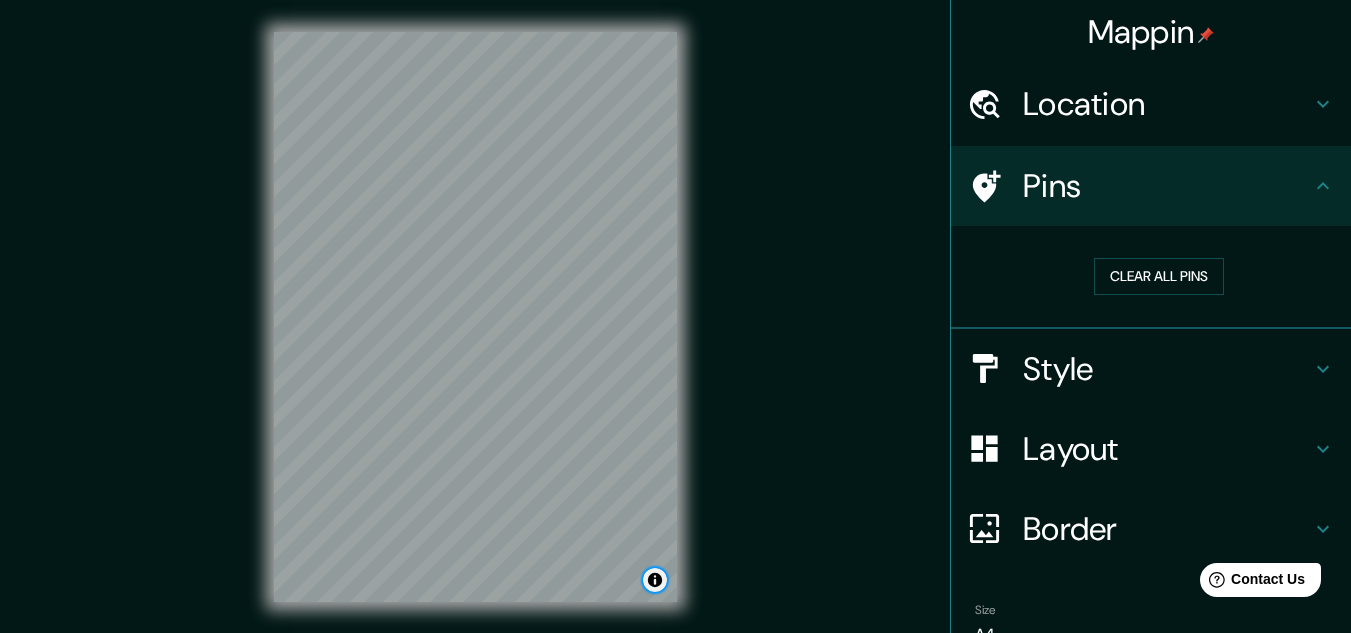 click at bounding box center (655, 580) 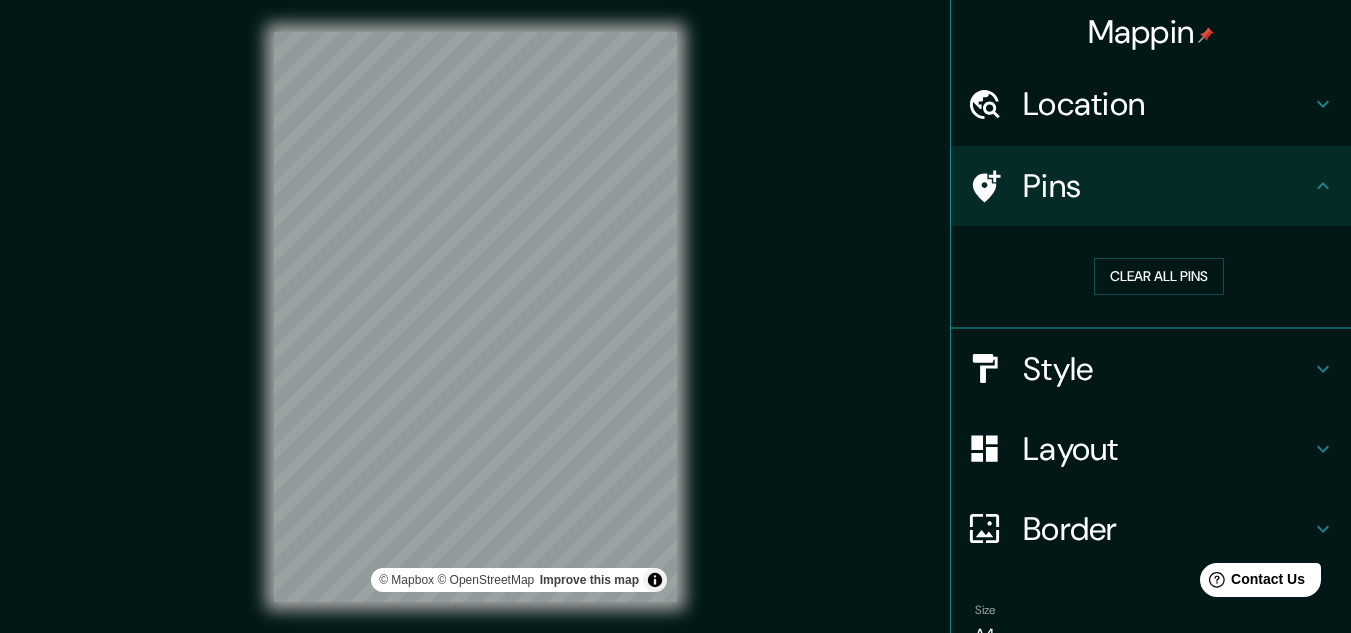 scroll, scrollTop: 102, scrollLeft: 0, axis: vertical 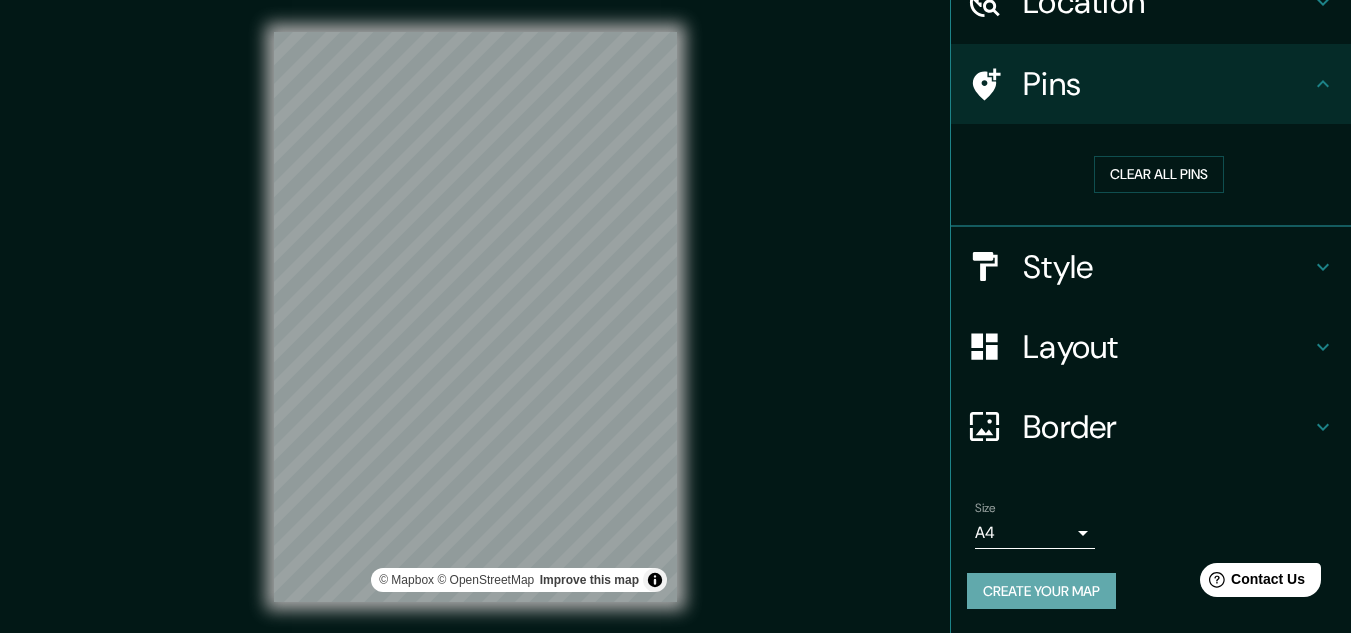 click on "Create your map" at bounding box center (1041, 591) 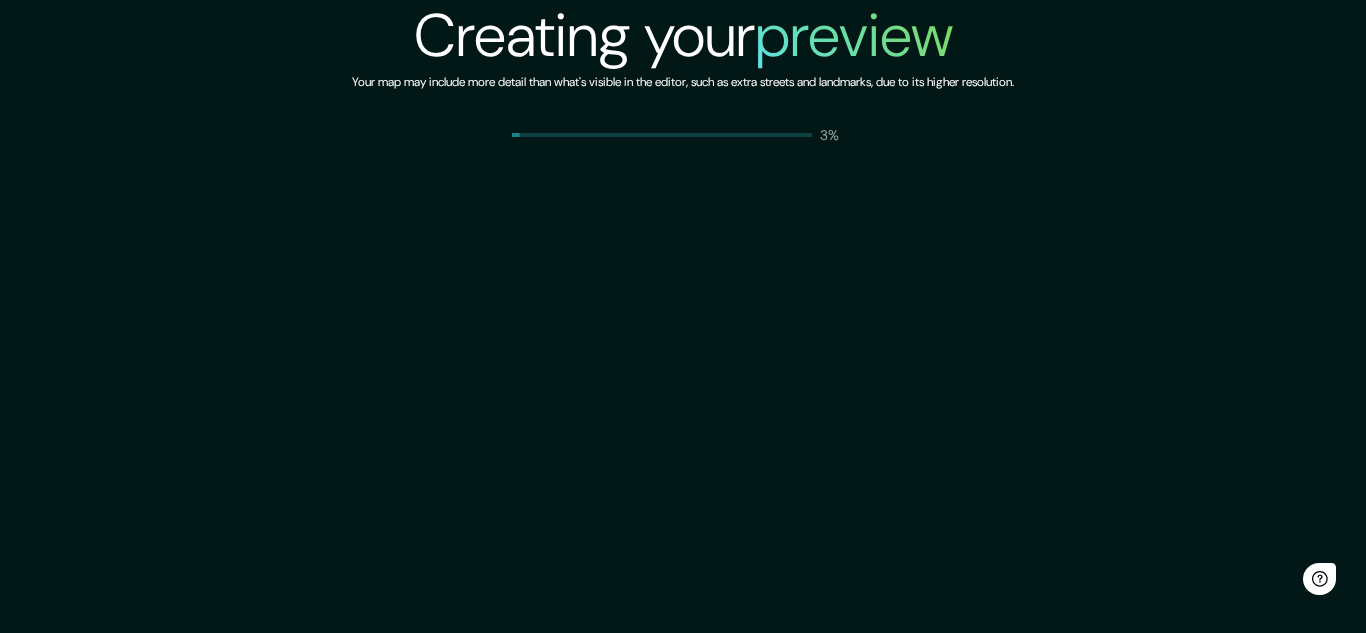 scroll, scrollTop: 0, scrollLeft: 0, axis: both 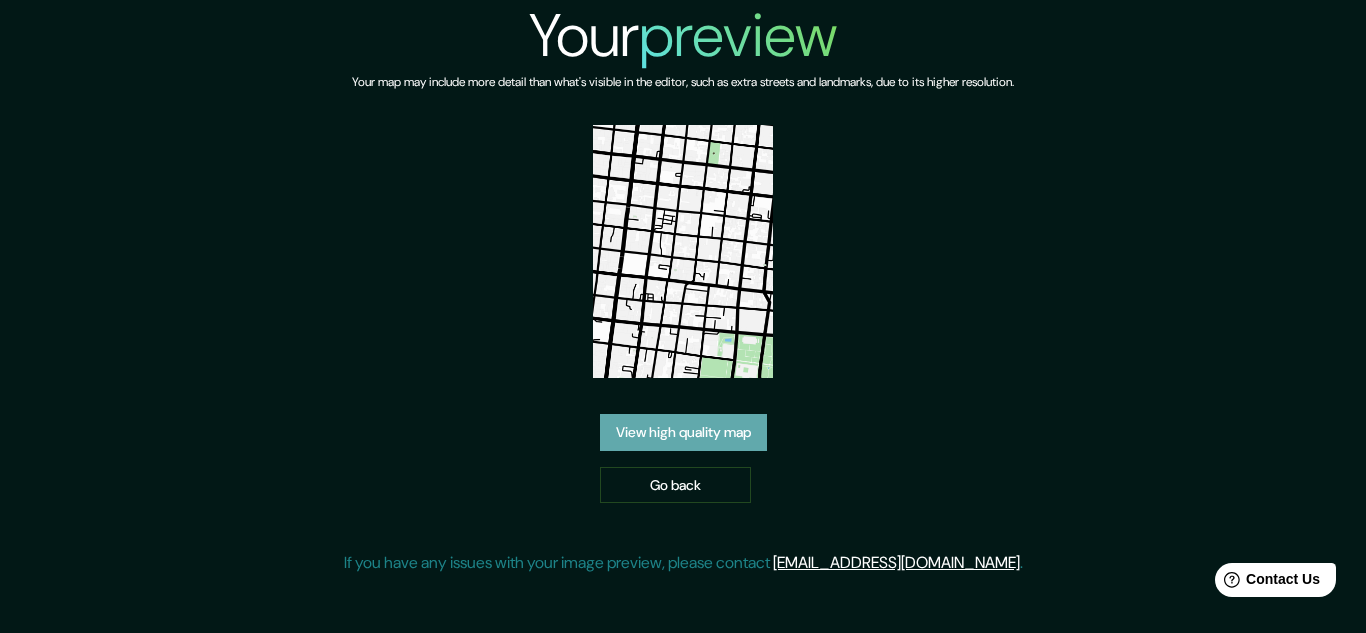 click on "View high quality map" at bounding box center [683, 432] 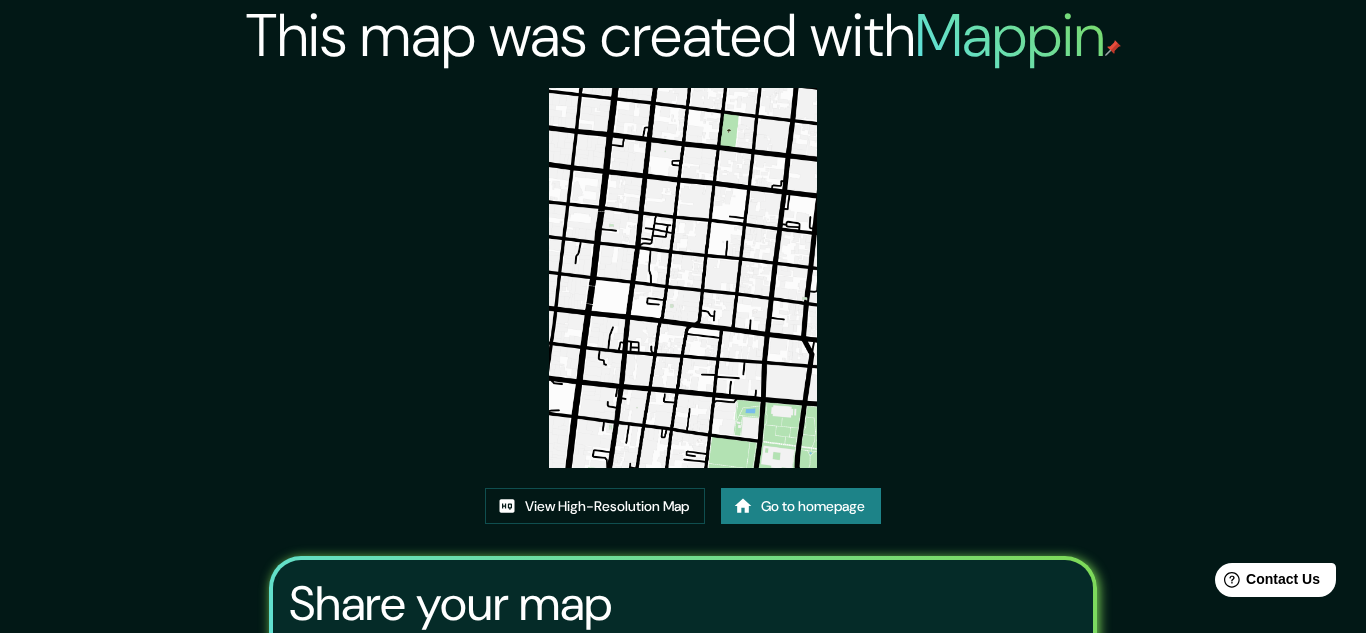 click on "Copy" at bounding box center (650, 704) 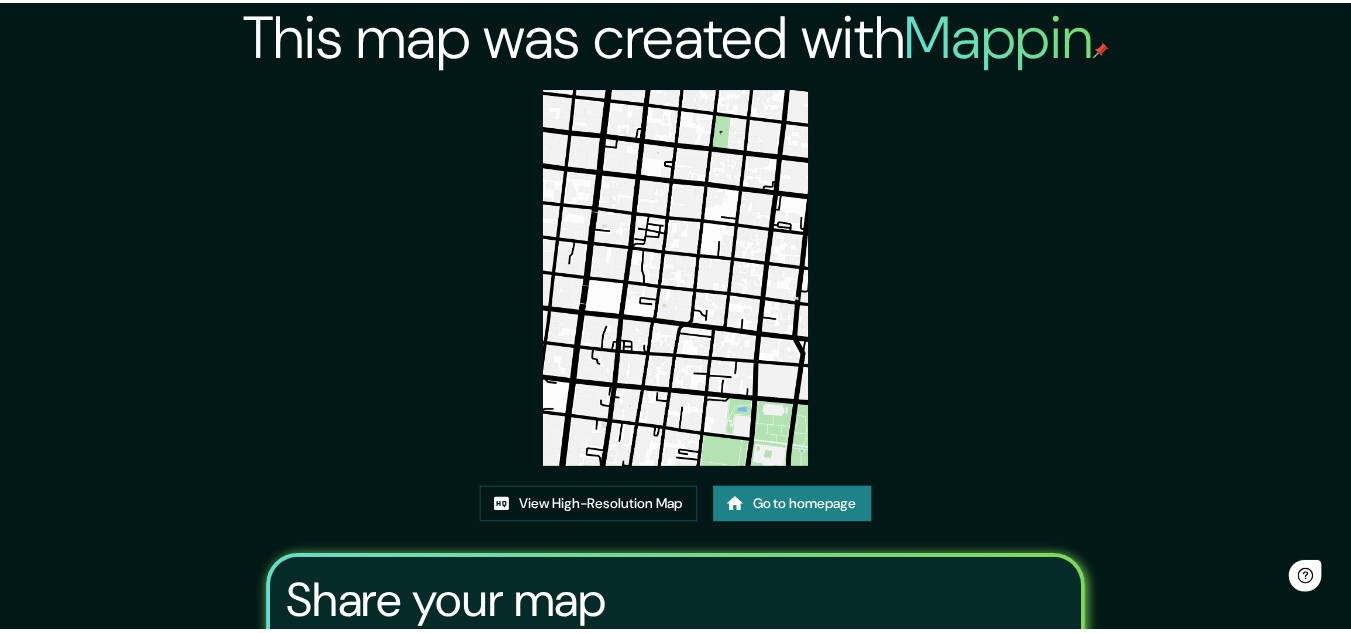 scroll, scrollTop: 0, scrollLeft: 0, axis: both 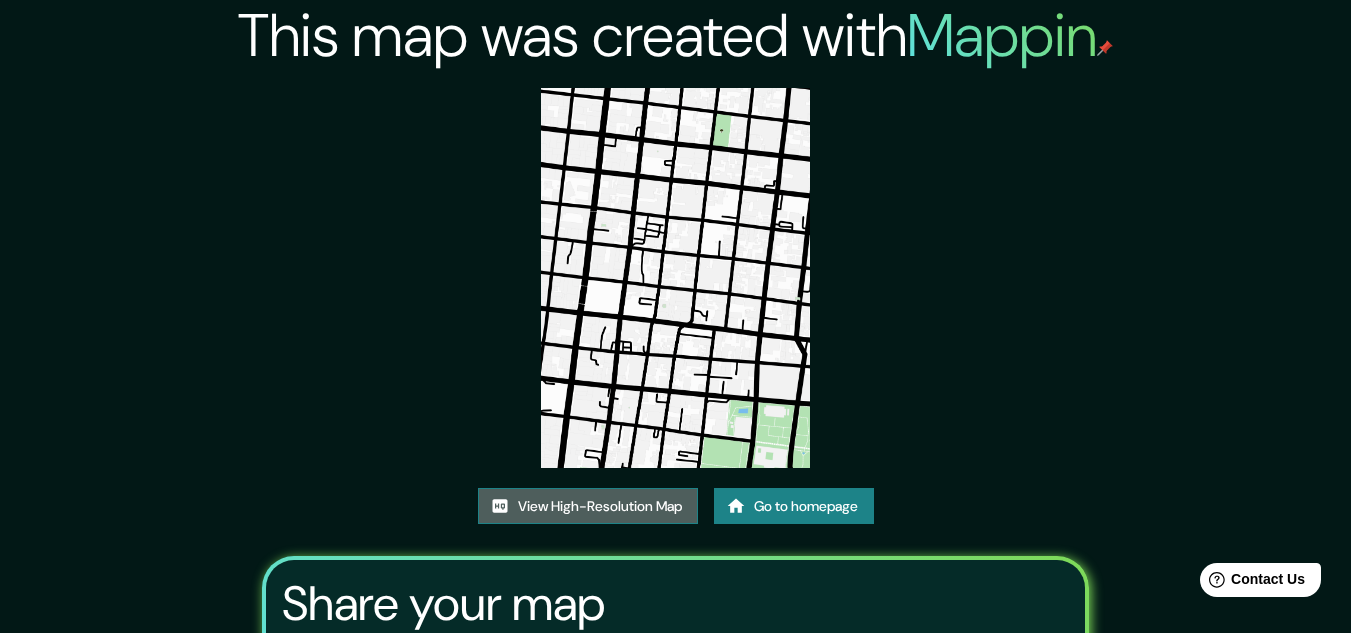 click on "View High-Resolution Map" at bounding box center (588, 506) 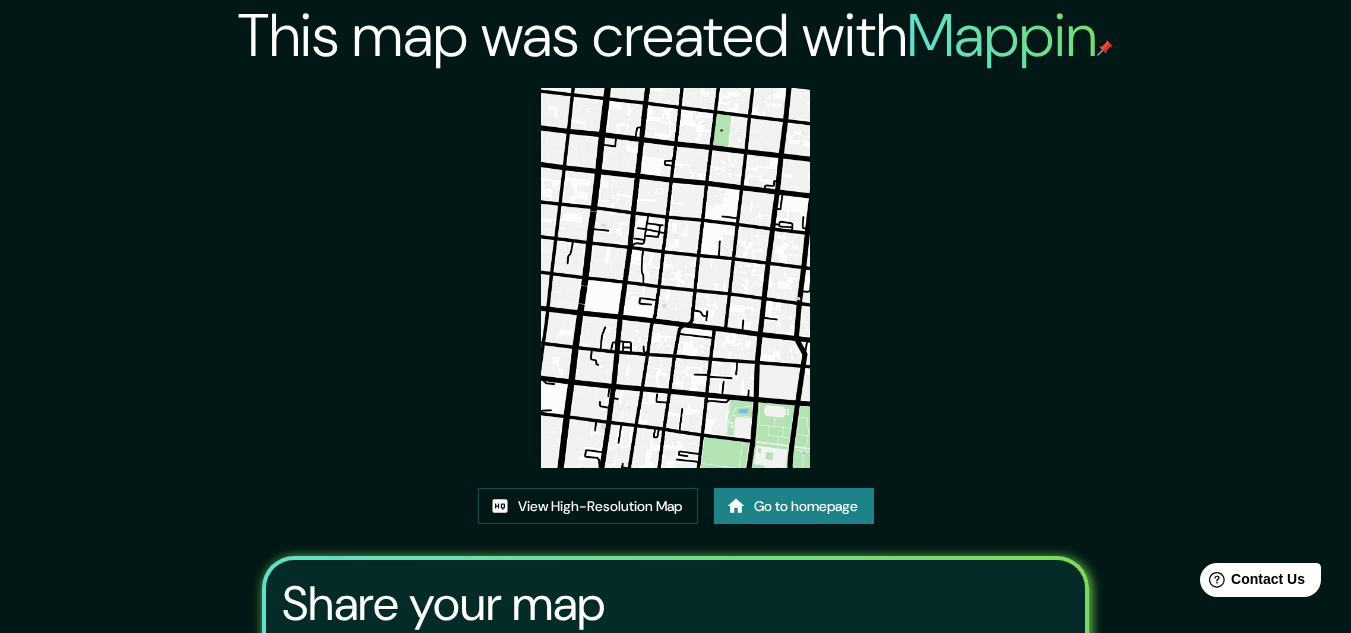 scroll, scrollTop: 0, scrollLeft: 0, axis: both 